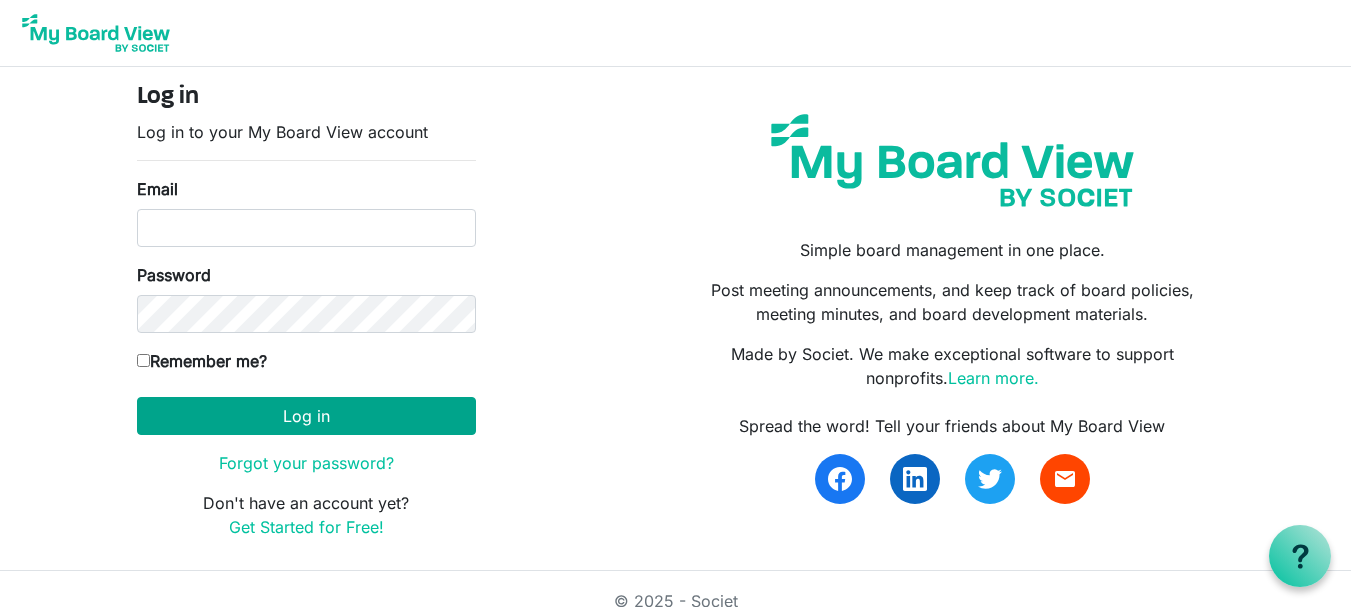 scroll, scrollTop: 0, scrollLeft: 0, axis: both 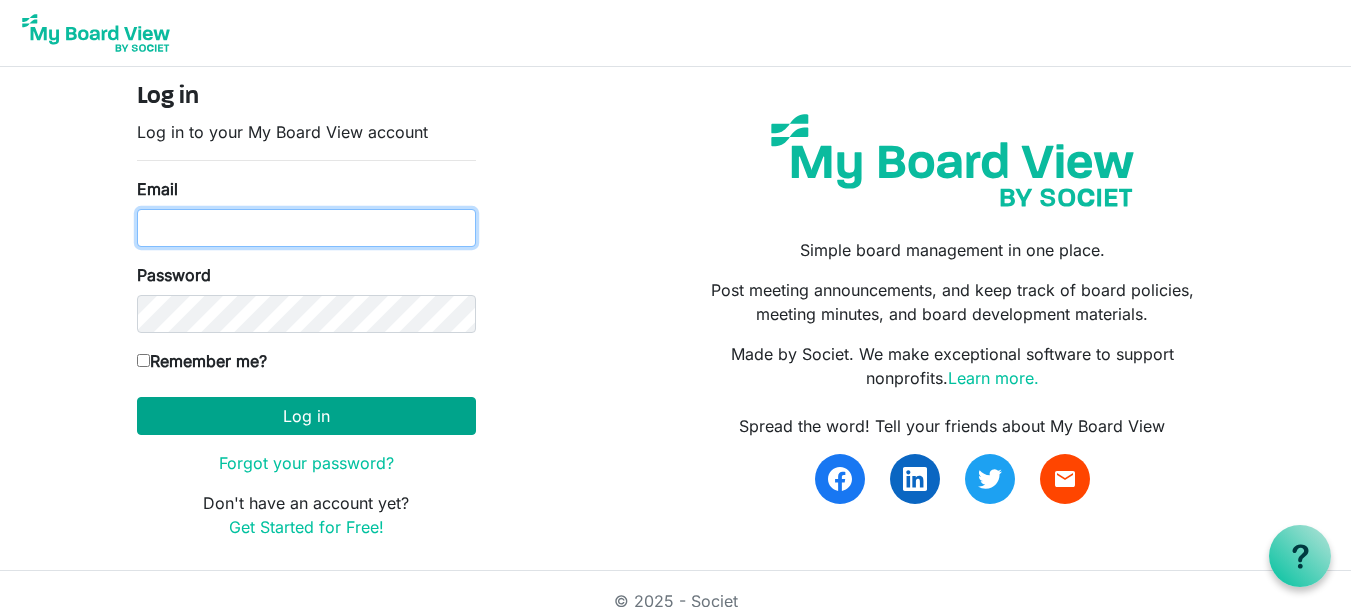 type on "theresabhavanvembuva@[EMAIL]" 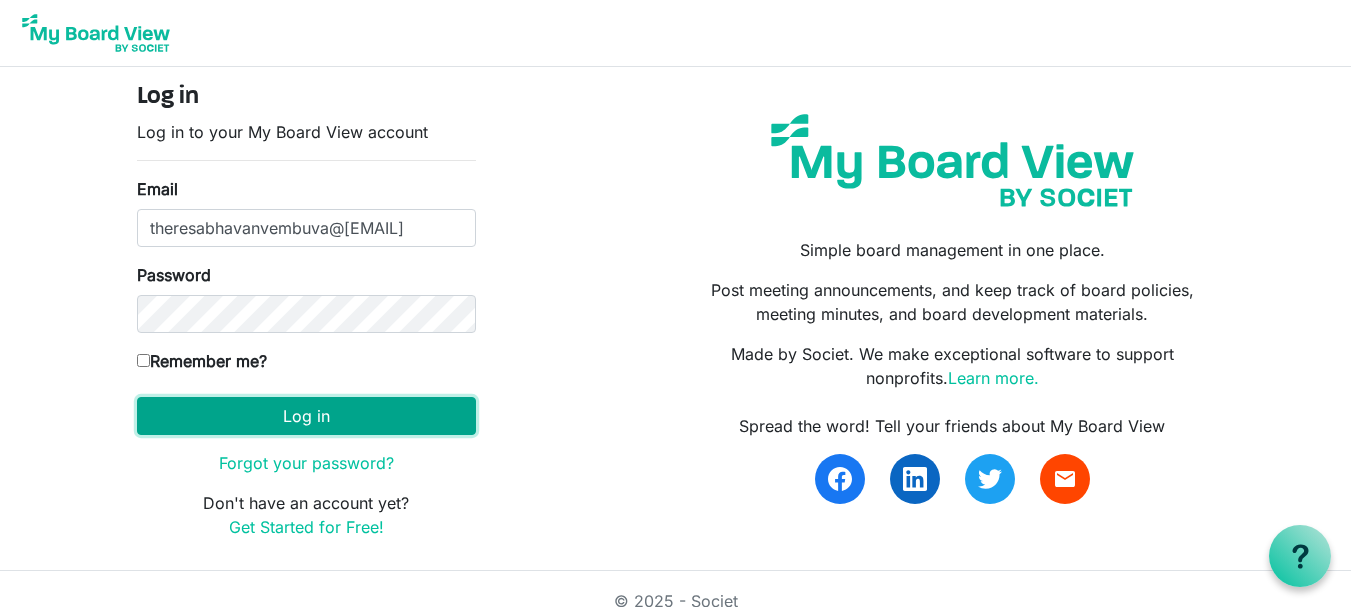 click on "Log in" at bounding box center (306, 416) 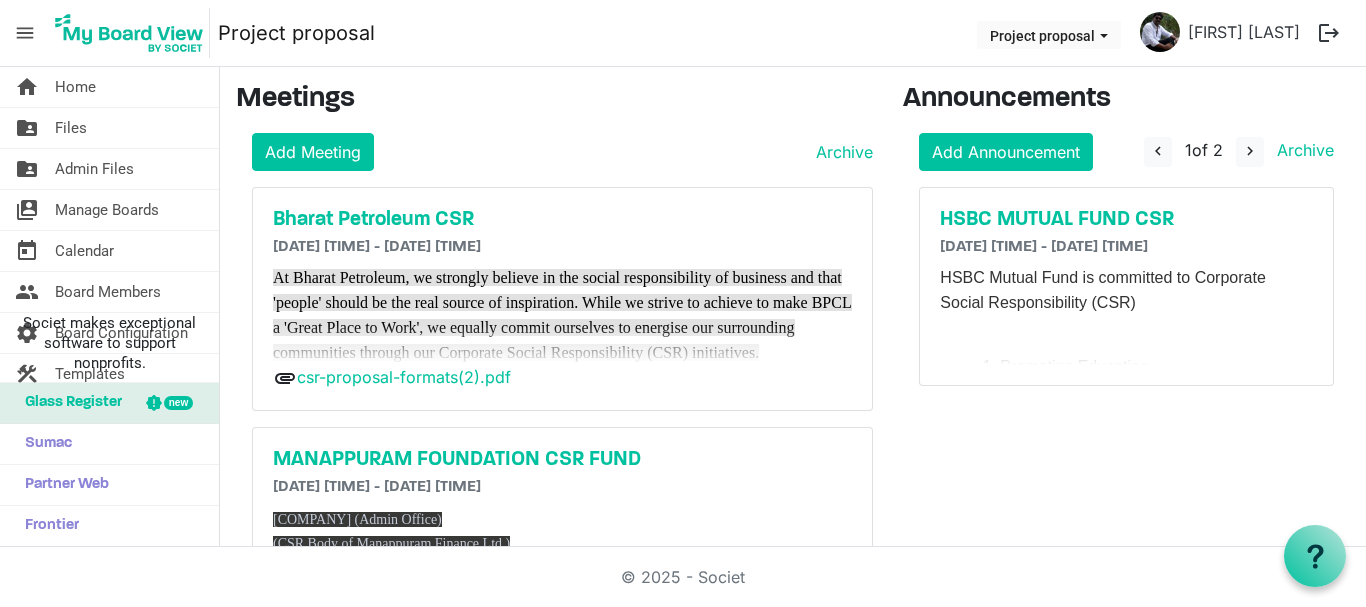 scroll, scrollTop: 0, scrollLeft: 0, axis: both 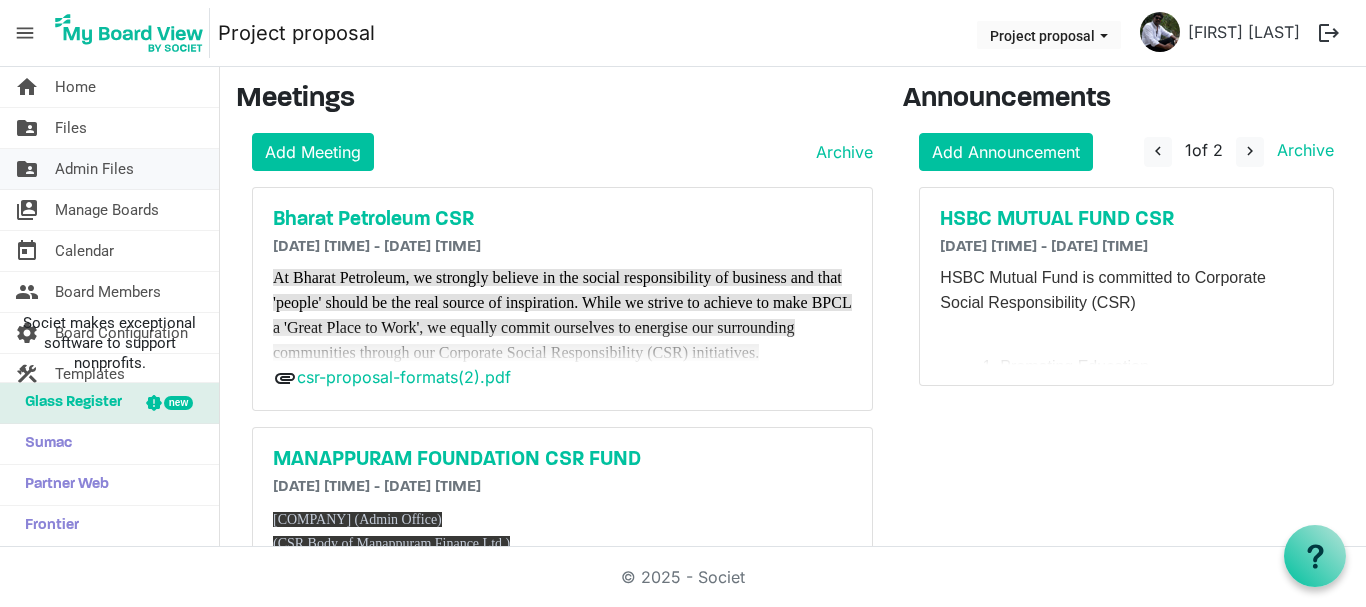 click on "Admin Files" at bounding box center [94, 169] 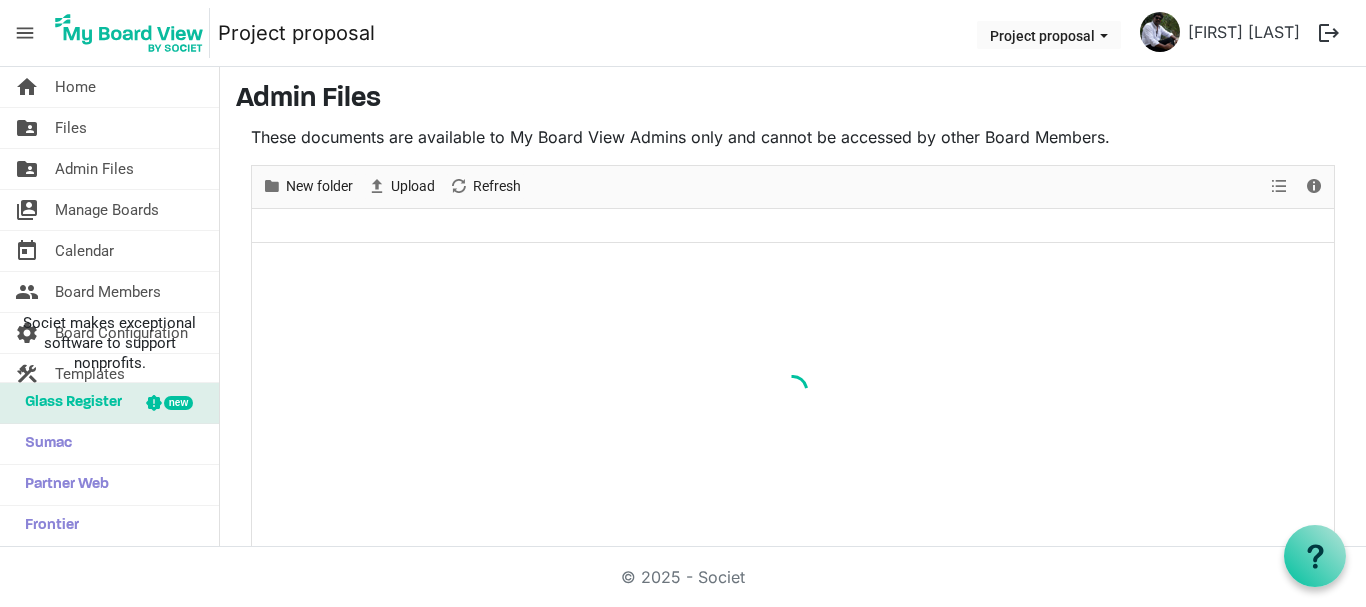 scroll, scrollTop: 0, scrollLeft: 0, axis: both 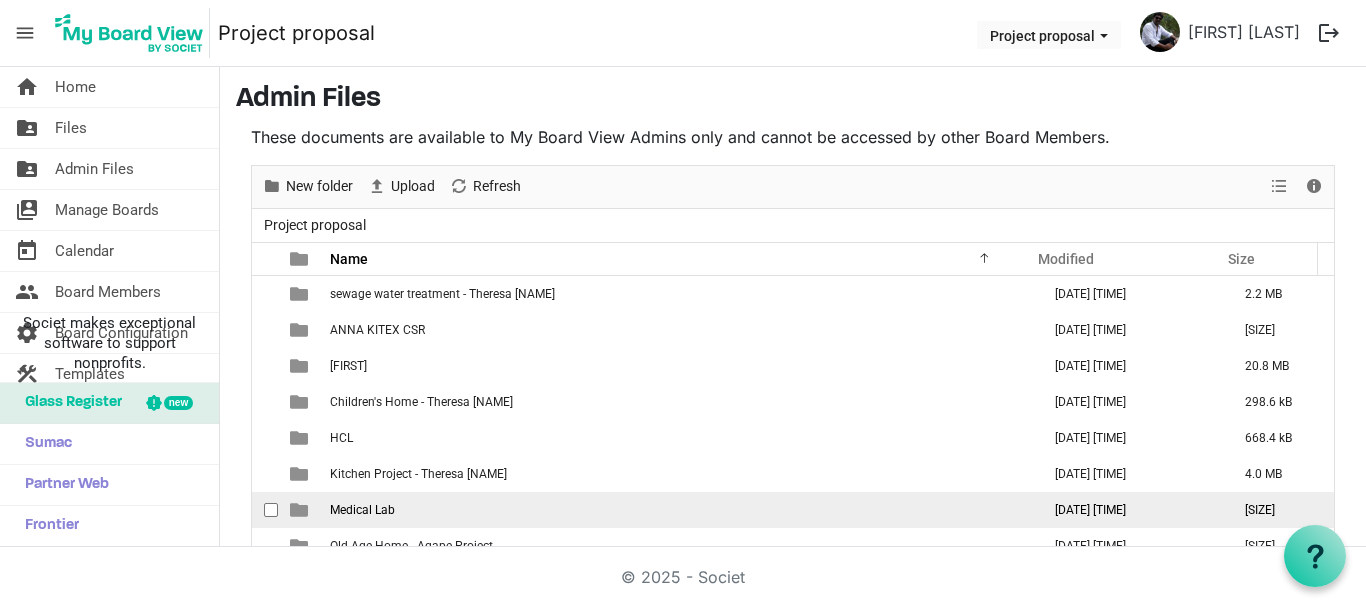 click on "Medical Lab" at bounding box center [679, 510] 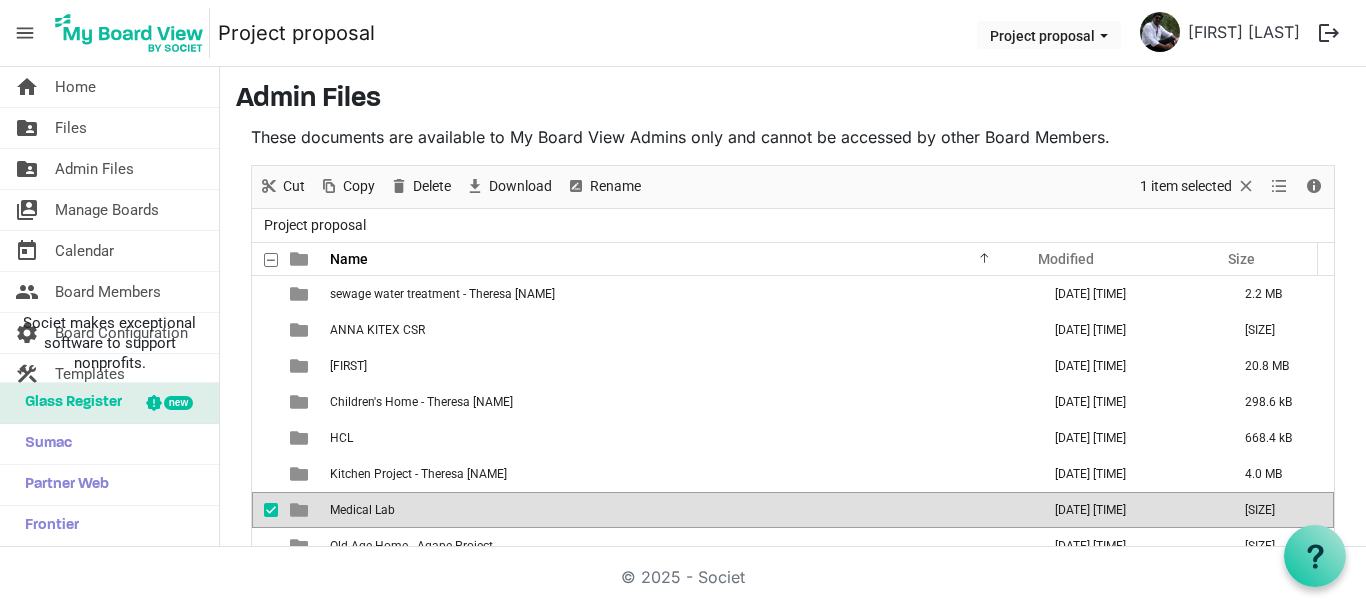 click on "Medical Lab" at bounding box center (679, 510) 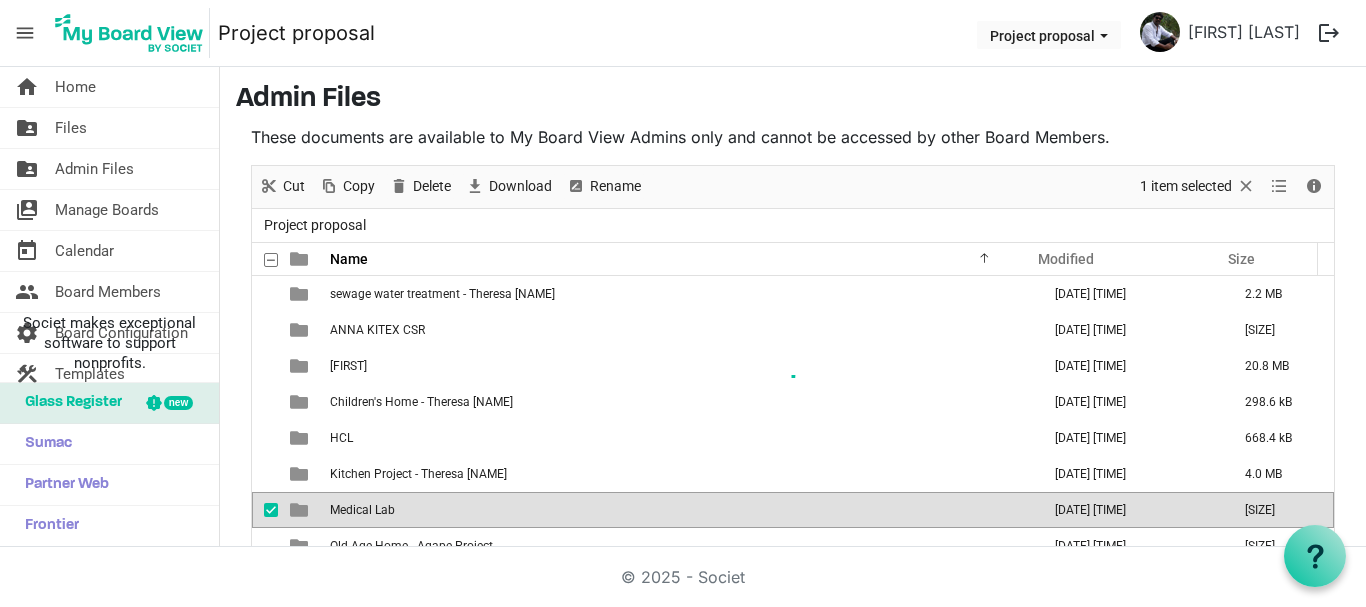 scroll, scrollTop: 67, scrollLeft: 0, axis: vertical 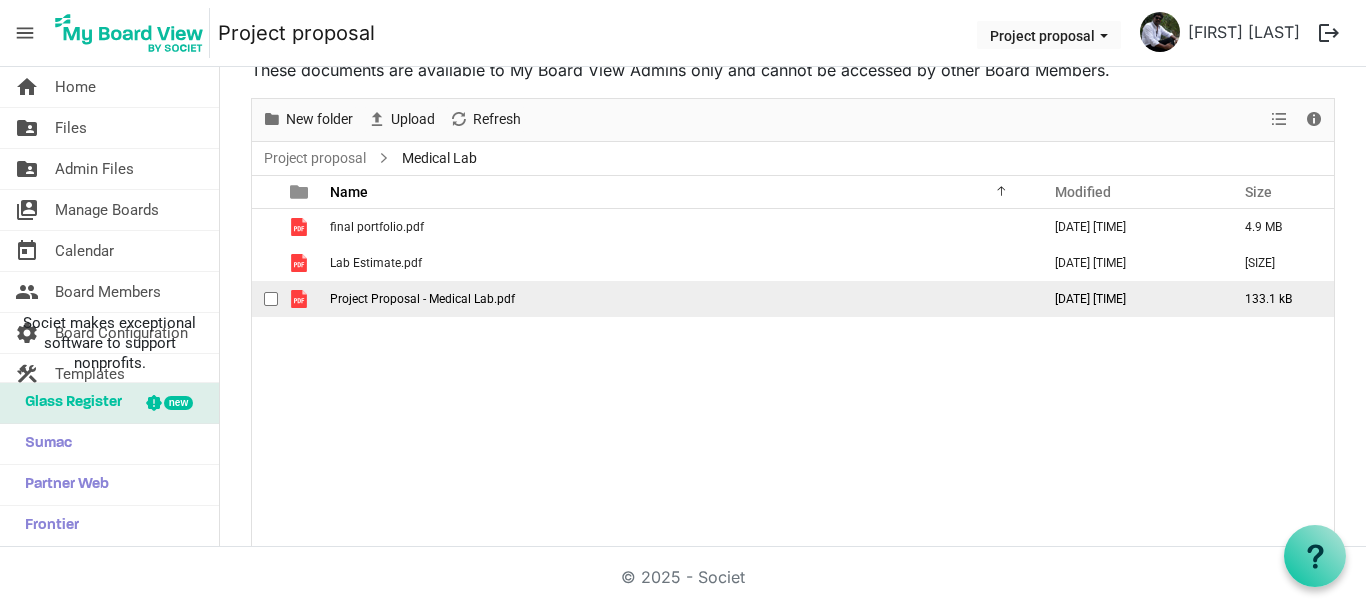 click on "Project Proposal - Medical Lab.pdf" at bounding box center [422, 299] 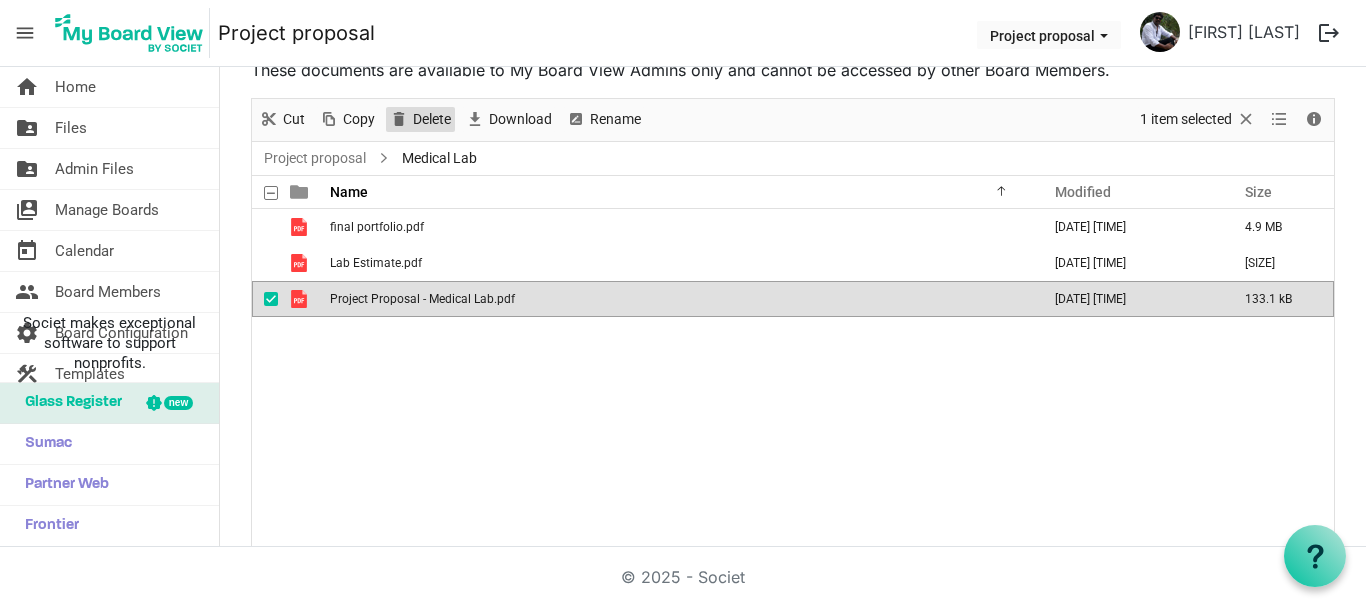 click on "Delete" at bounding box center [432, 119] 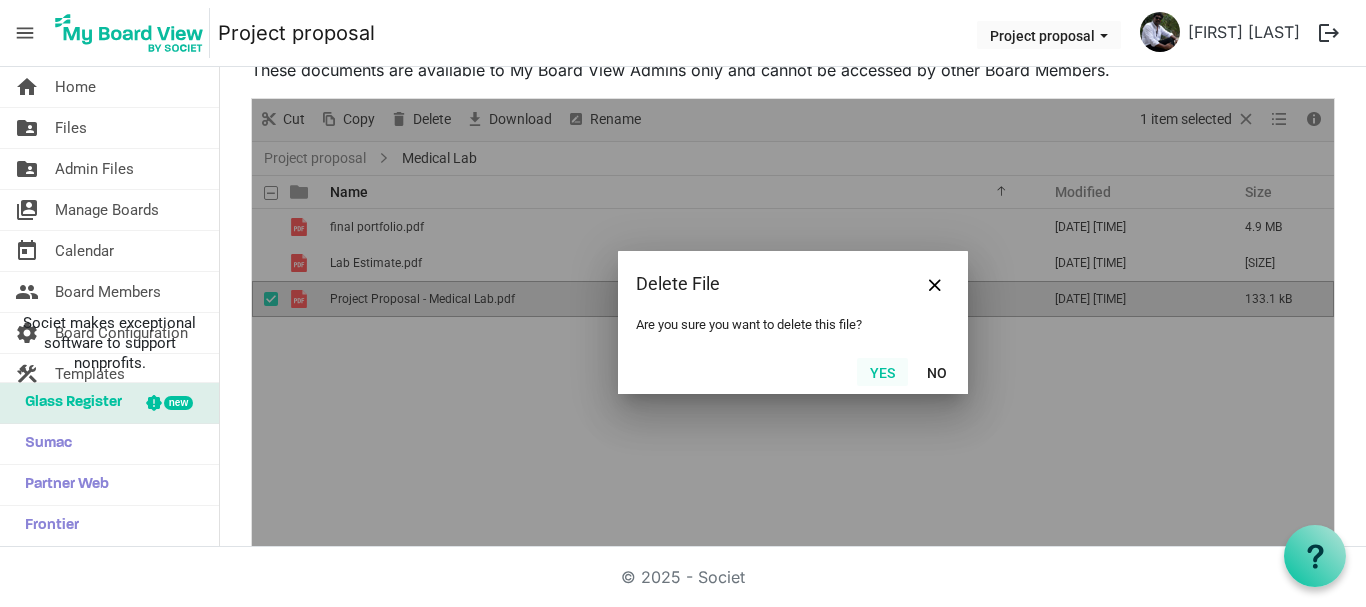click on "Yes" at bounding box center [882, 372] 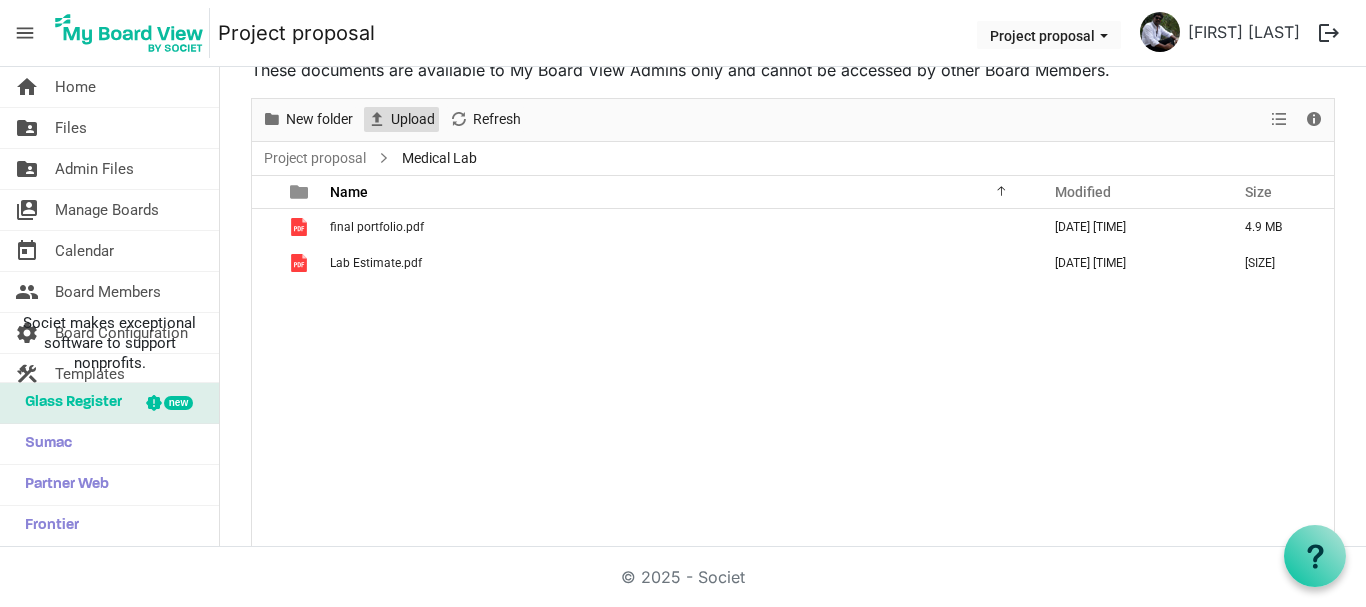 click on "Upload" at bounding box center [413, 119] 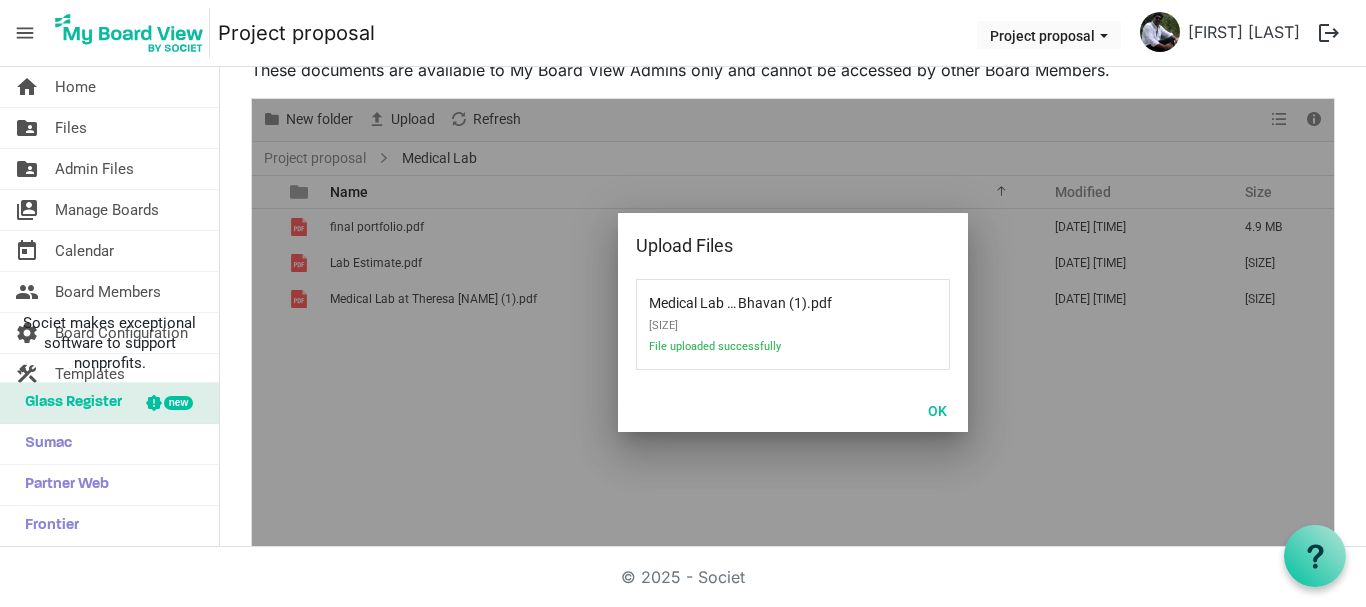 click at bounding box center [793, 323] 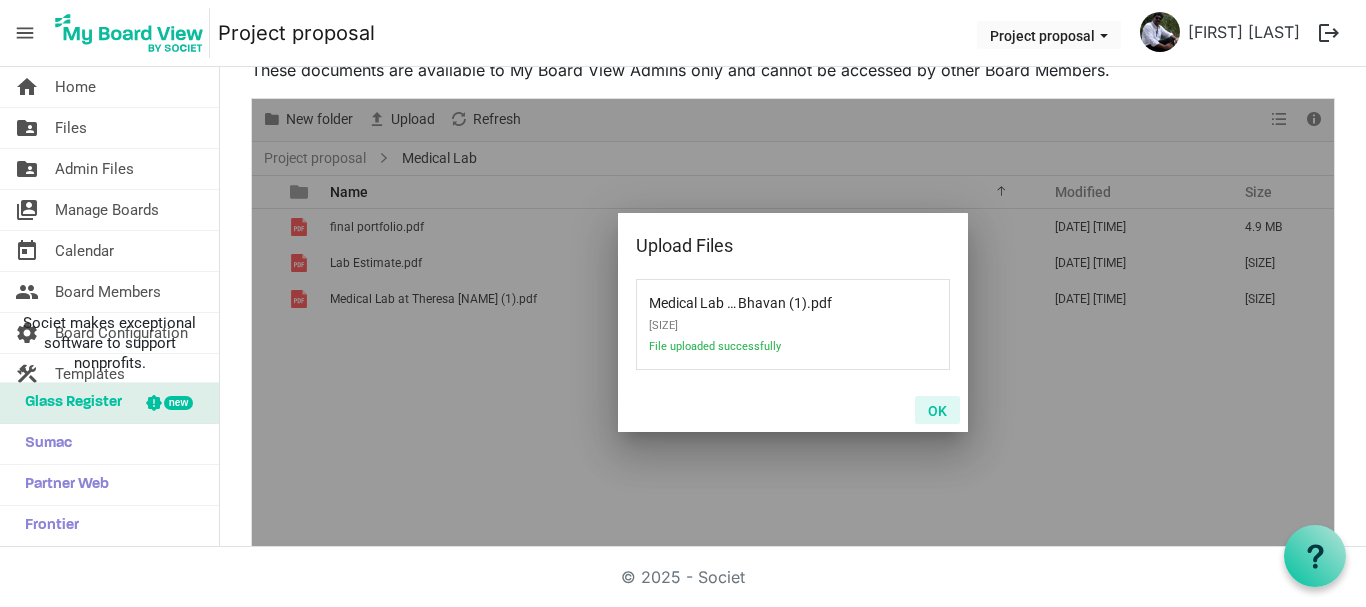 click on "OK" at bounding box center (937, 410) 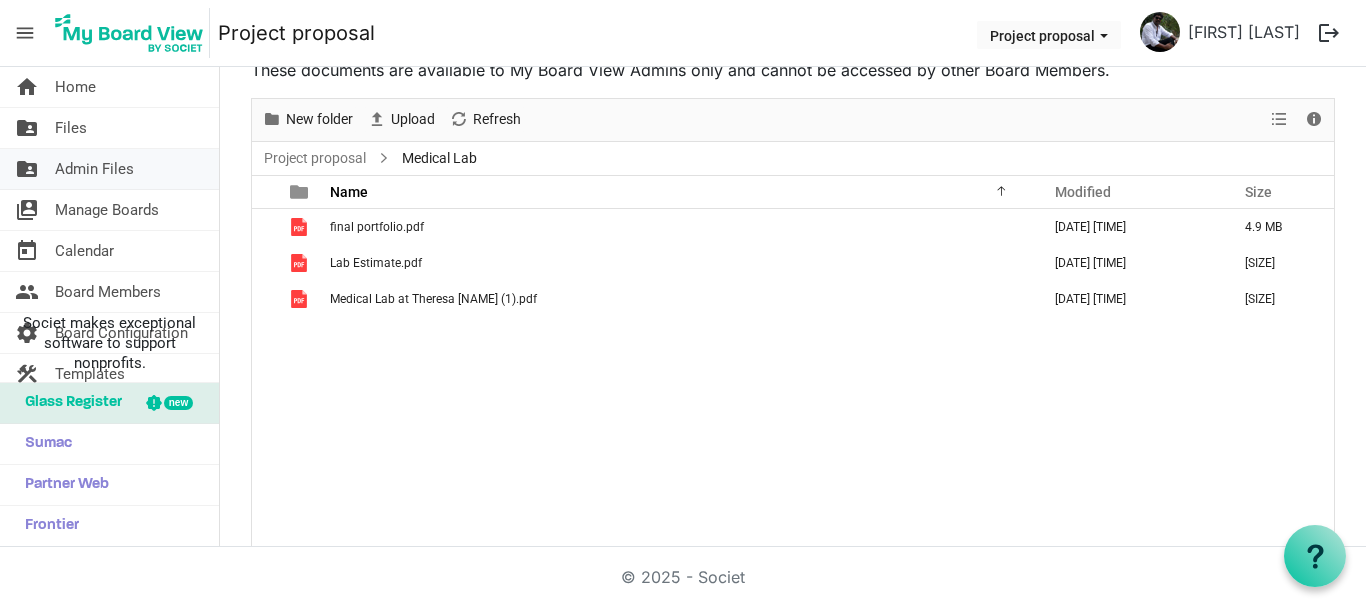 click on "Admin Files" at bounding box center [94, 169] 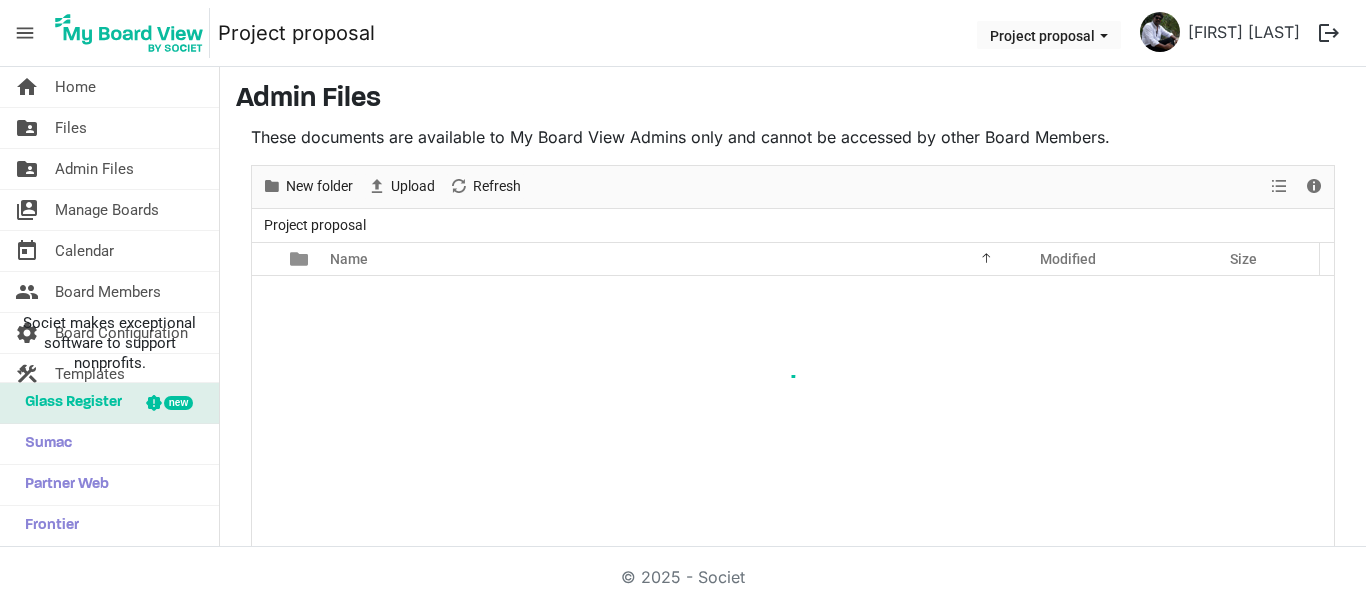 scroll, scrollTop: 0, scrollLeft: 0, axis: both 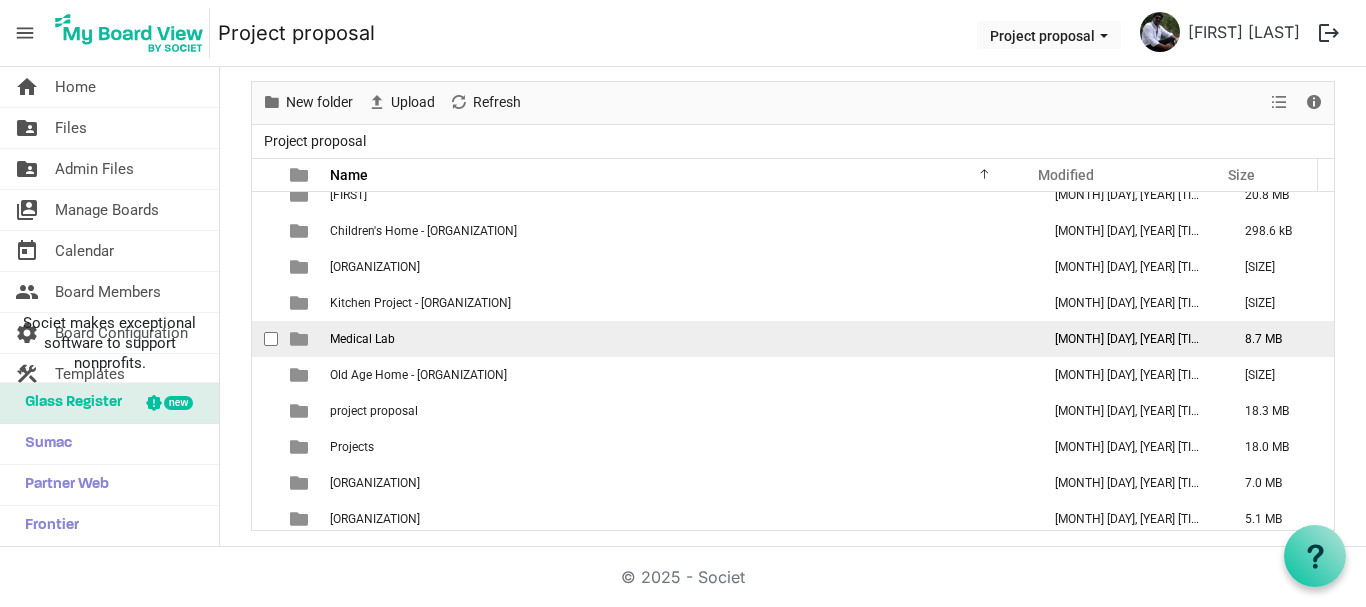 click on "Medical Lab" at bounding box center (679, 339) 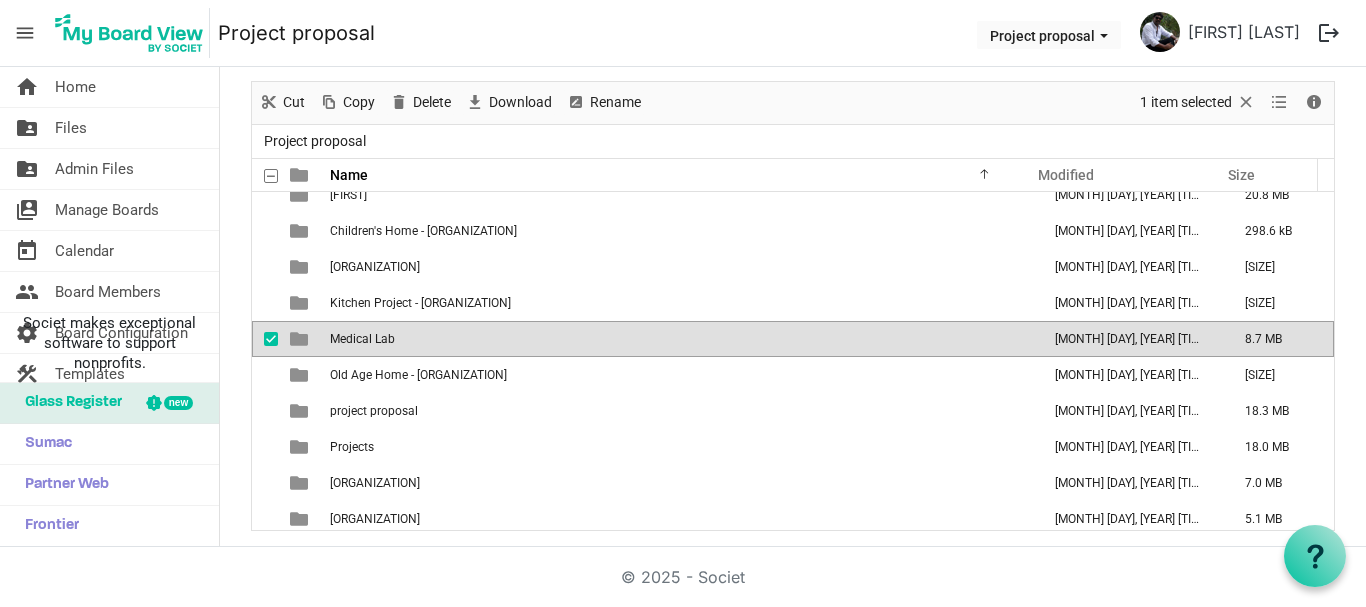 click on "Medical Lab" at bounding box center (679, 339) 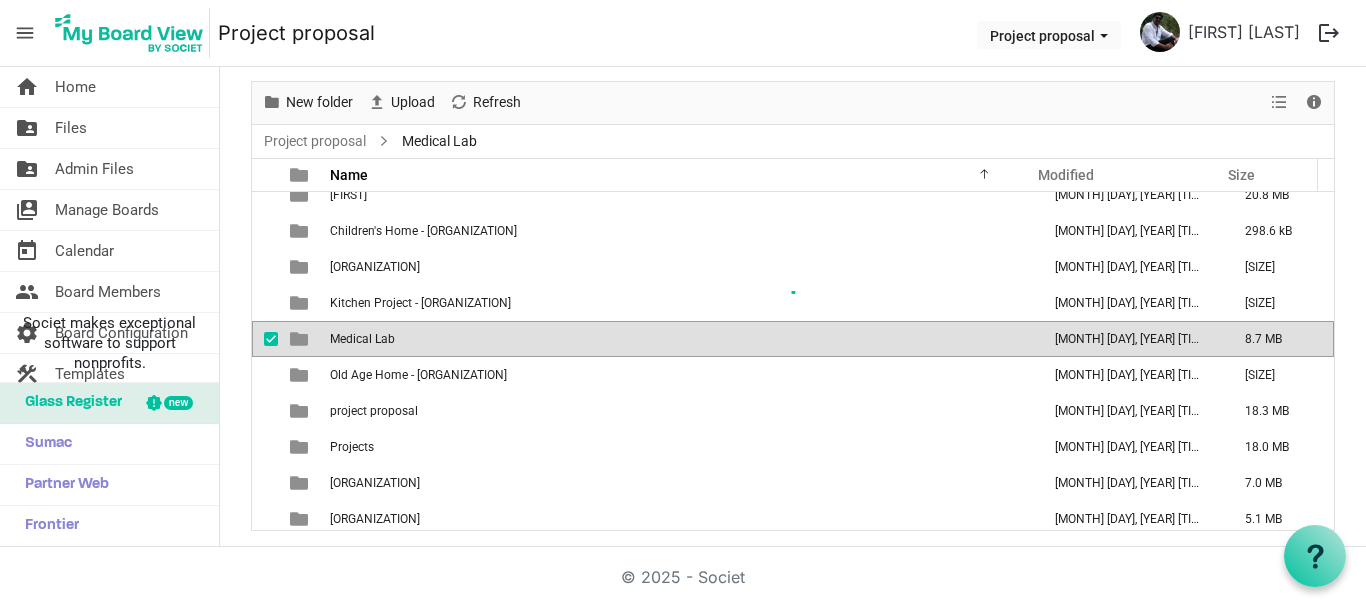 scroll, scrollTop: 0, scrollLeft: 0, axis: both 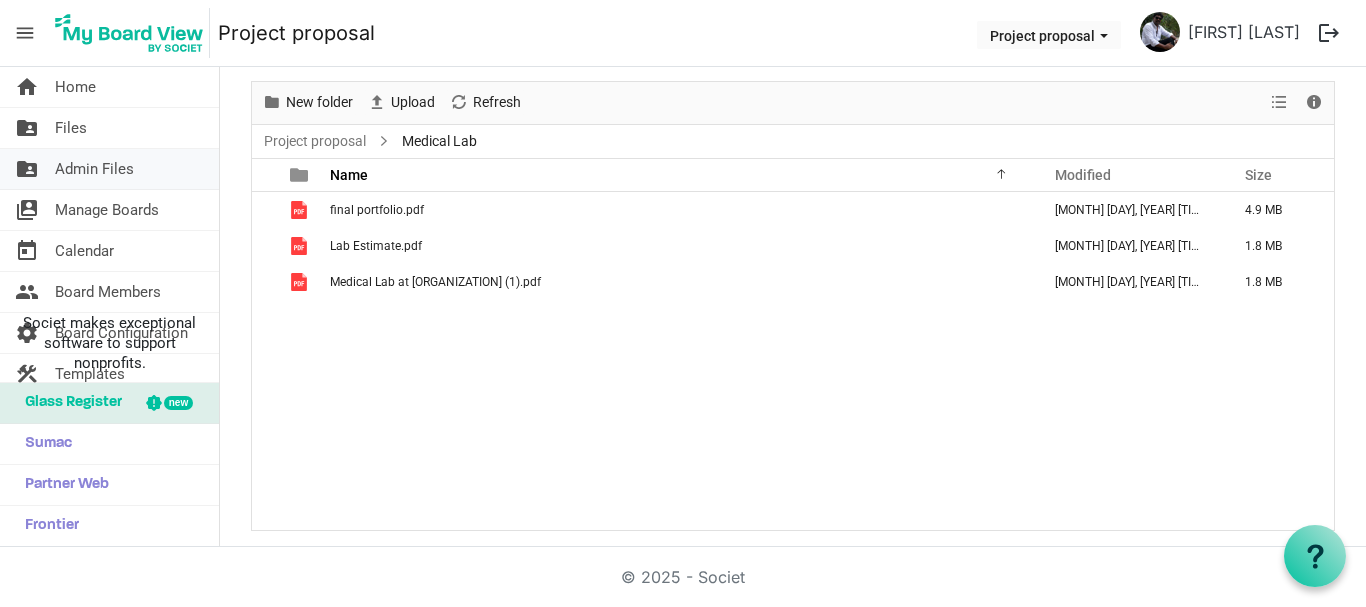 click on "Admin Files" at bounding box center (94, 169) 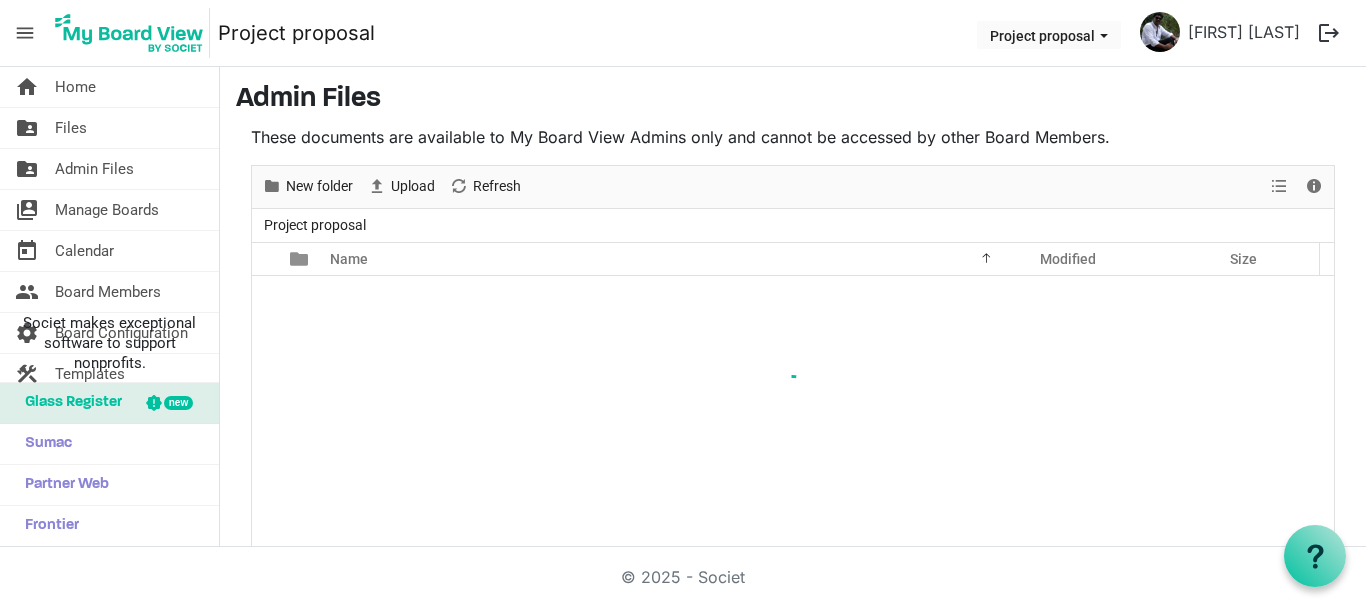 scroll, scrollTop: 0, scrollLeft: 0, axis: both 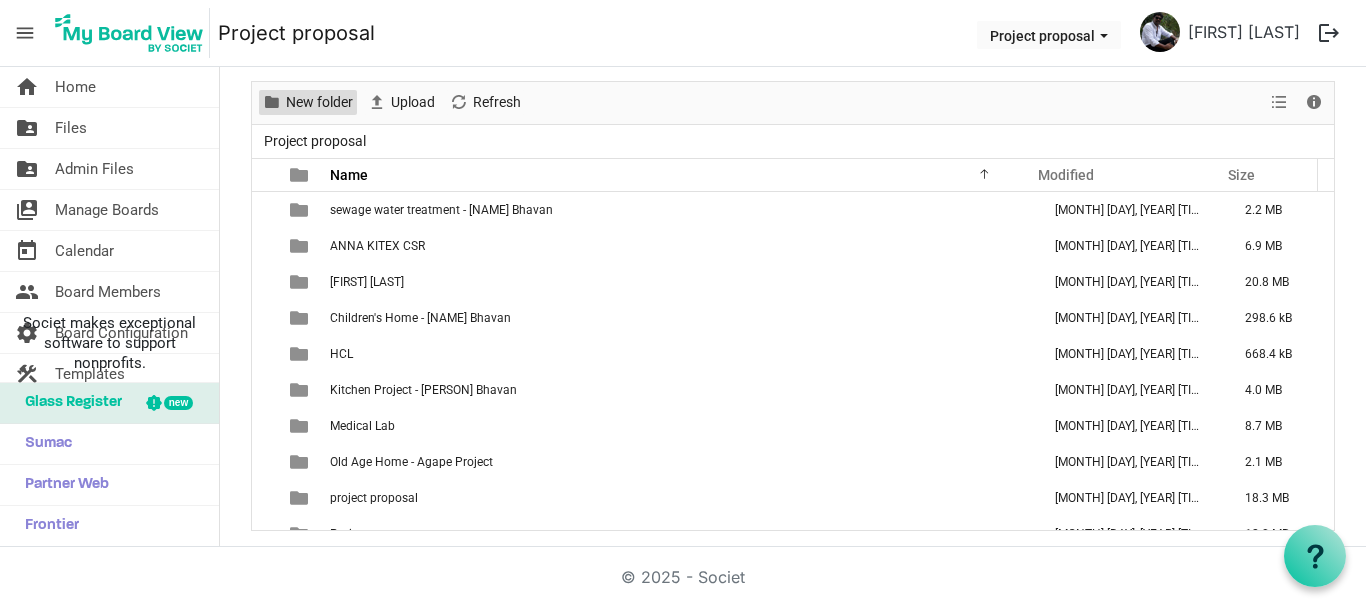 click on "New folder" at bounding box center (319, 102) 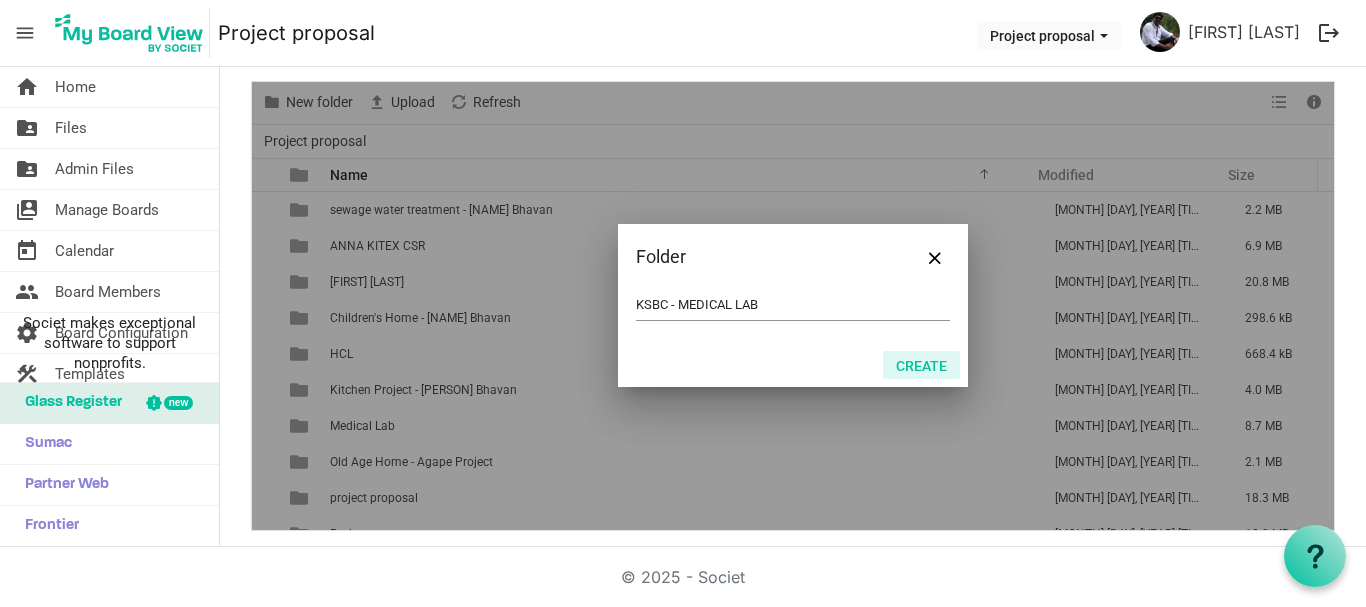 click on "Create" at bounding box center (921, 365) 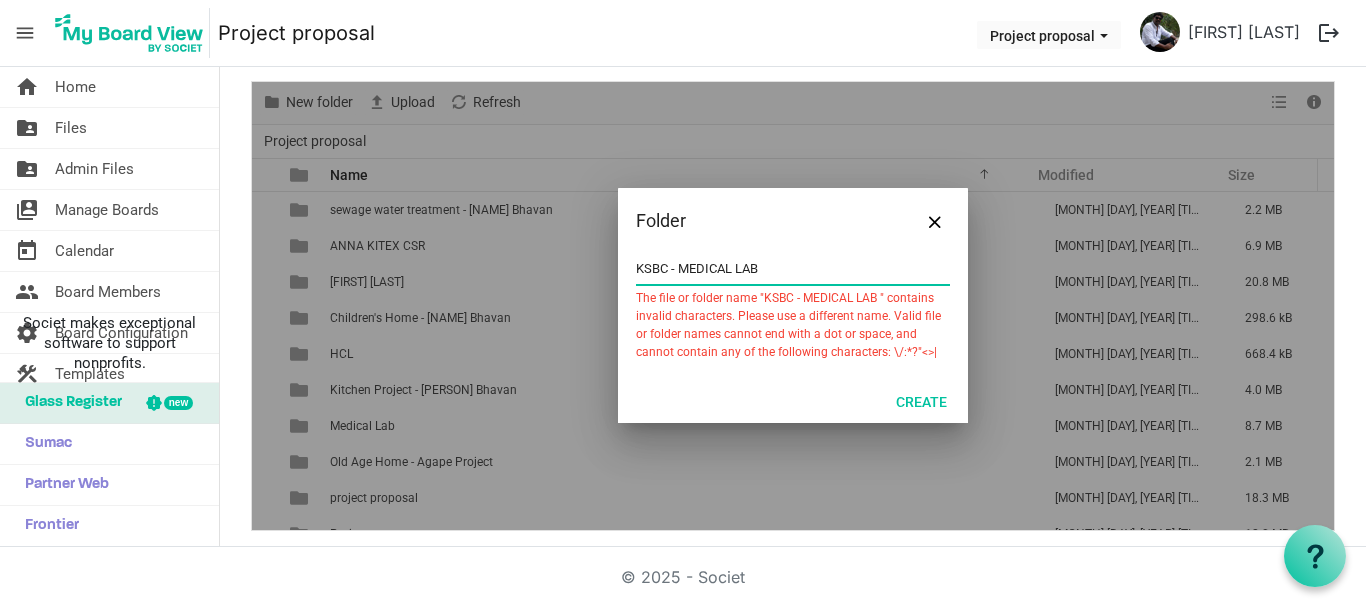 click on "KSBC - MEDICAL LAB" at bounding box center [793, 269] 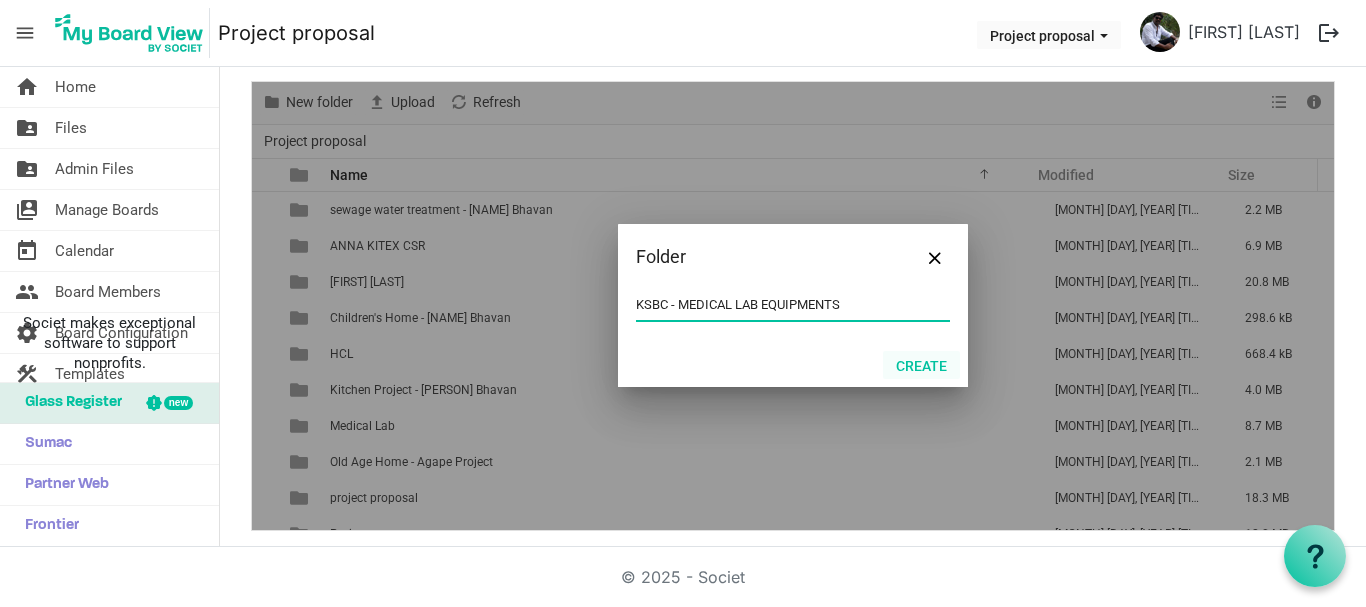 type on "KSBC - MEDICAL LAB EQUIPMENTS" 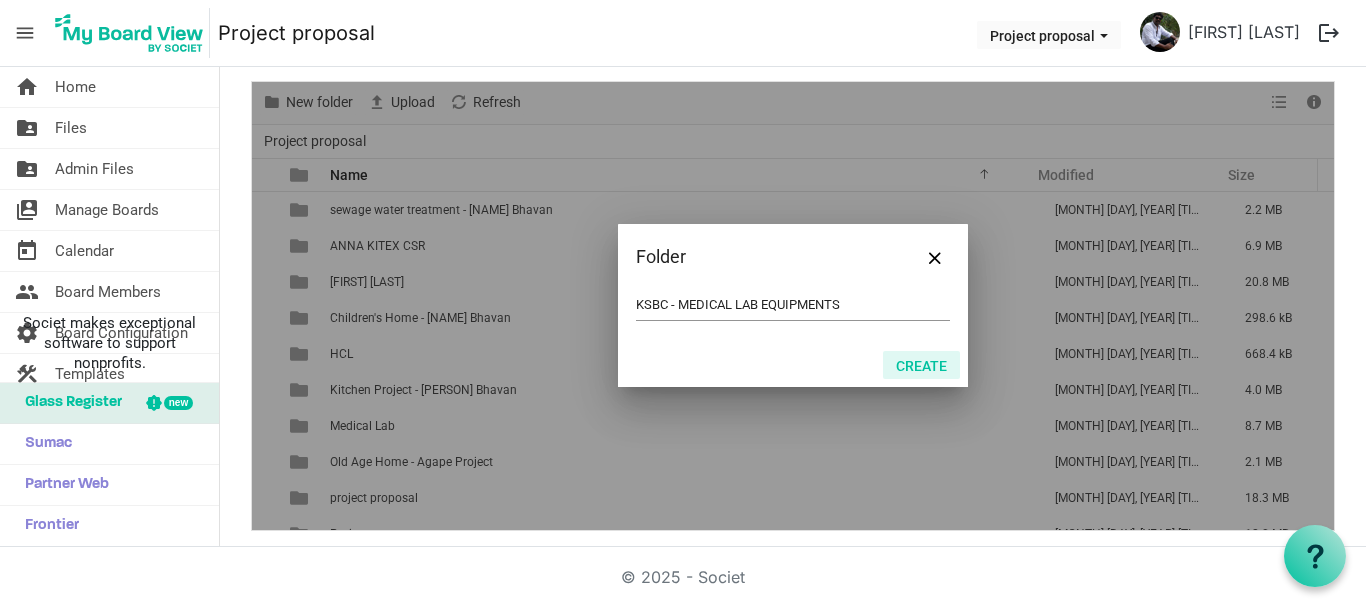 click on "Create" at bounding box center (921, 365) 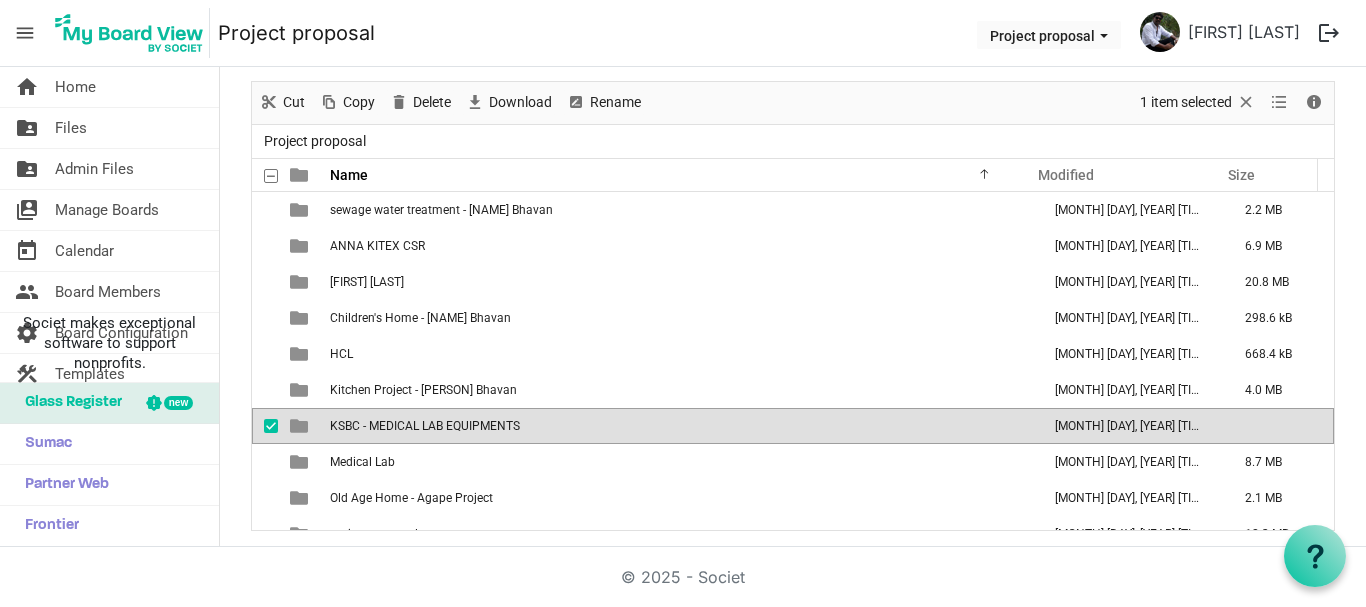 click on "KSBC - MEDICAL LAB EQUIPMENTS" at bounding box center (679, 426) 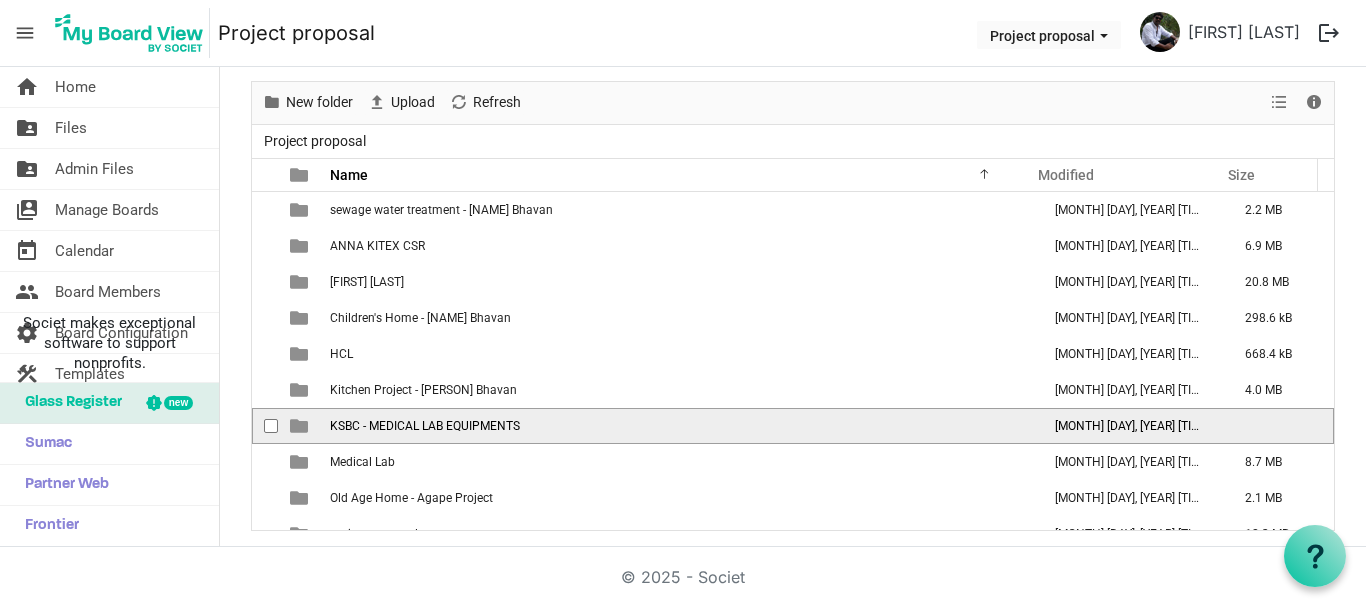 click on "KSBC - MEDICAL LAB EQUIPMENTS" at bounding box center (679, 426) 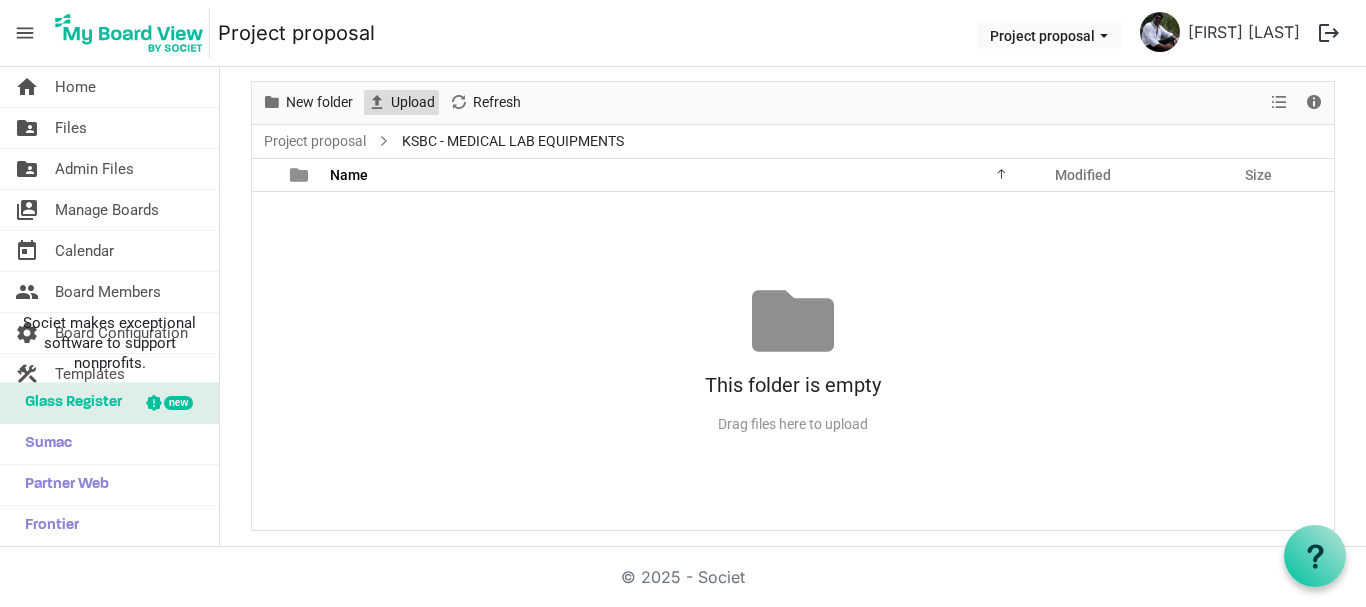click on "Upload" at bounding box center [413, 102] 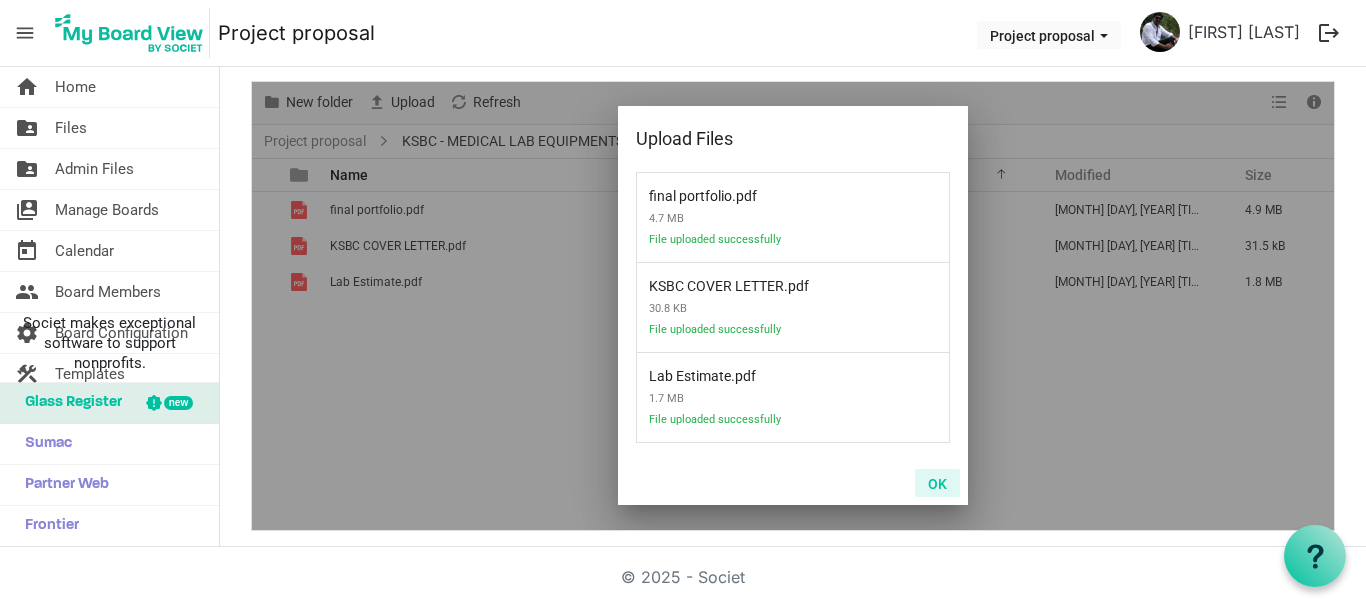 click on "OK" at bounding box center [937, 483] 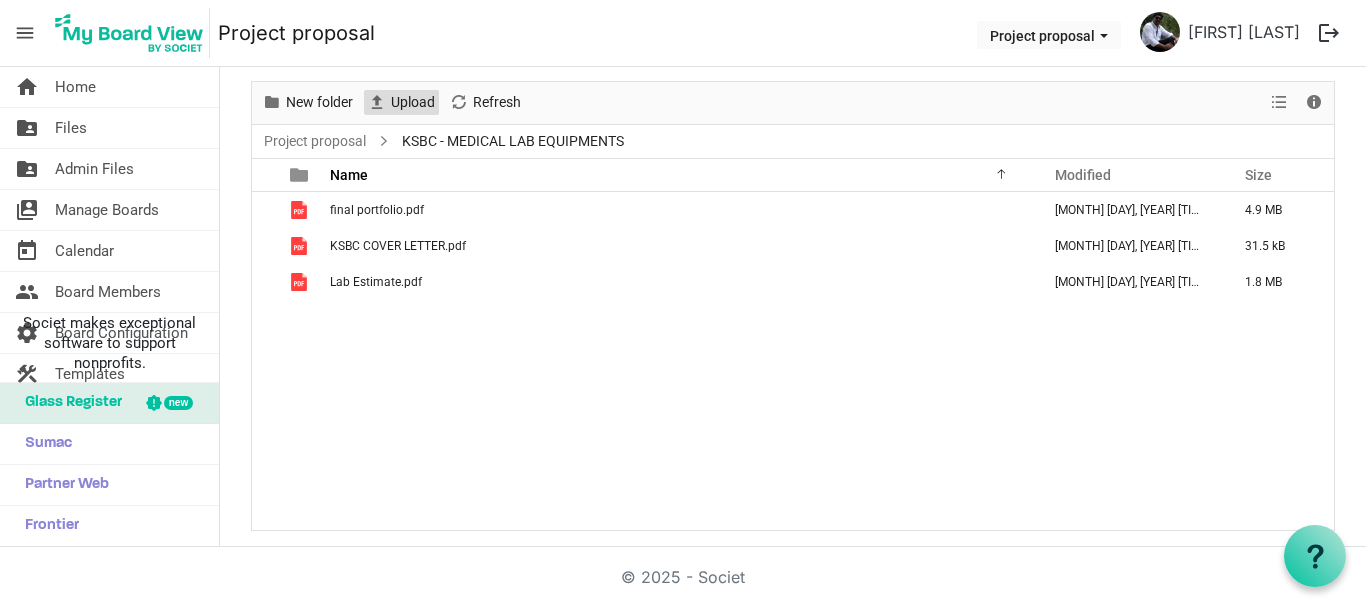 click on "Upload" at bounding box center (413, 102) 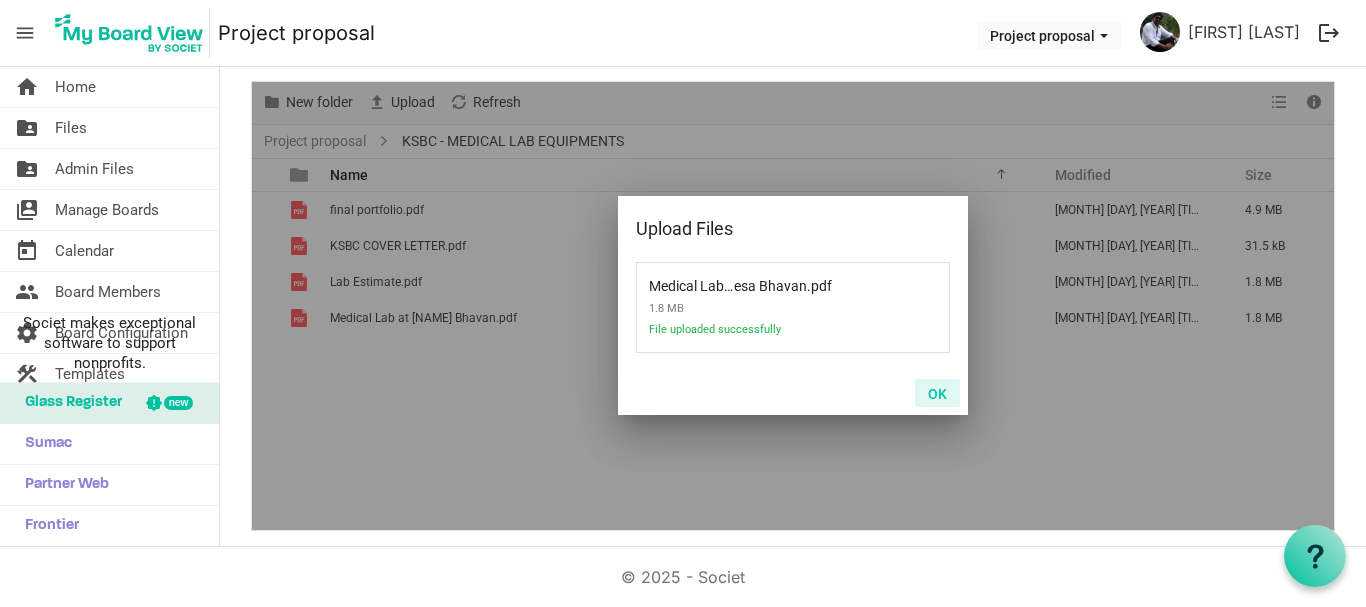 click on "OK" at bounding box center (937, 393) 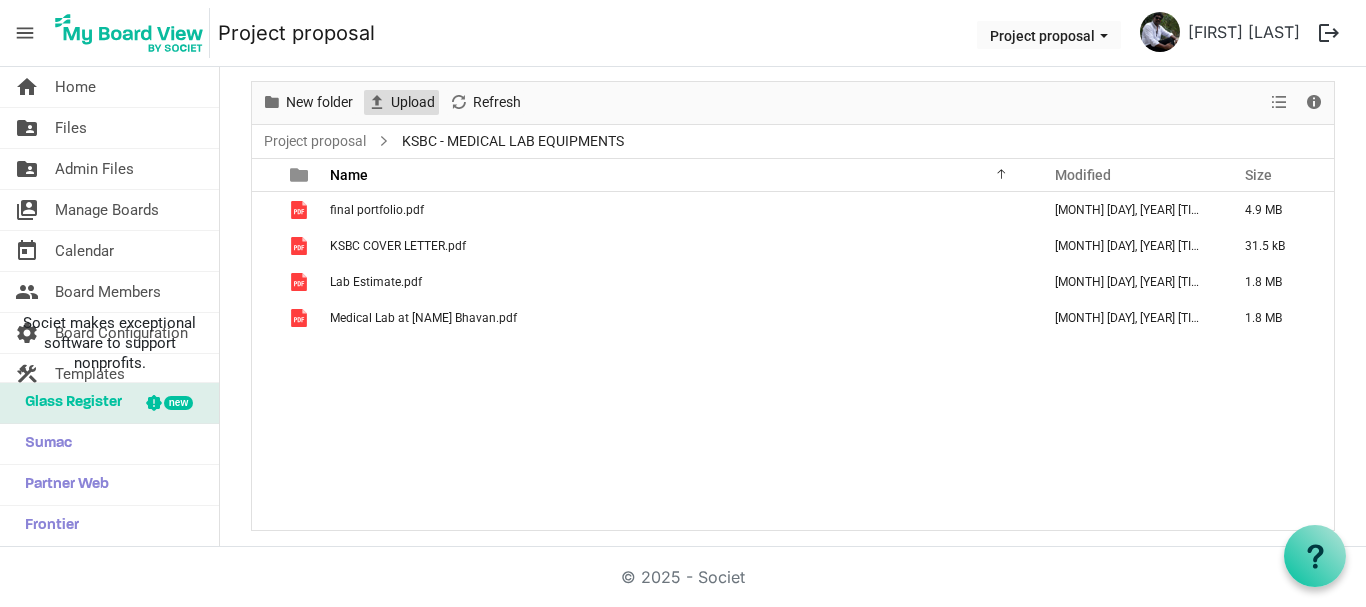scroll, scrollTop: 0, scrollLeft: 0, axis: both 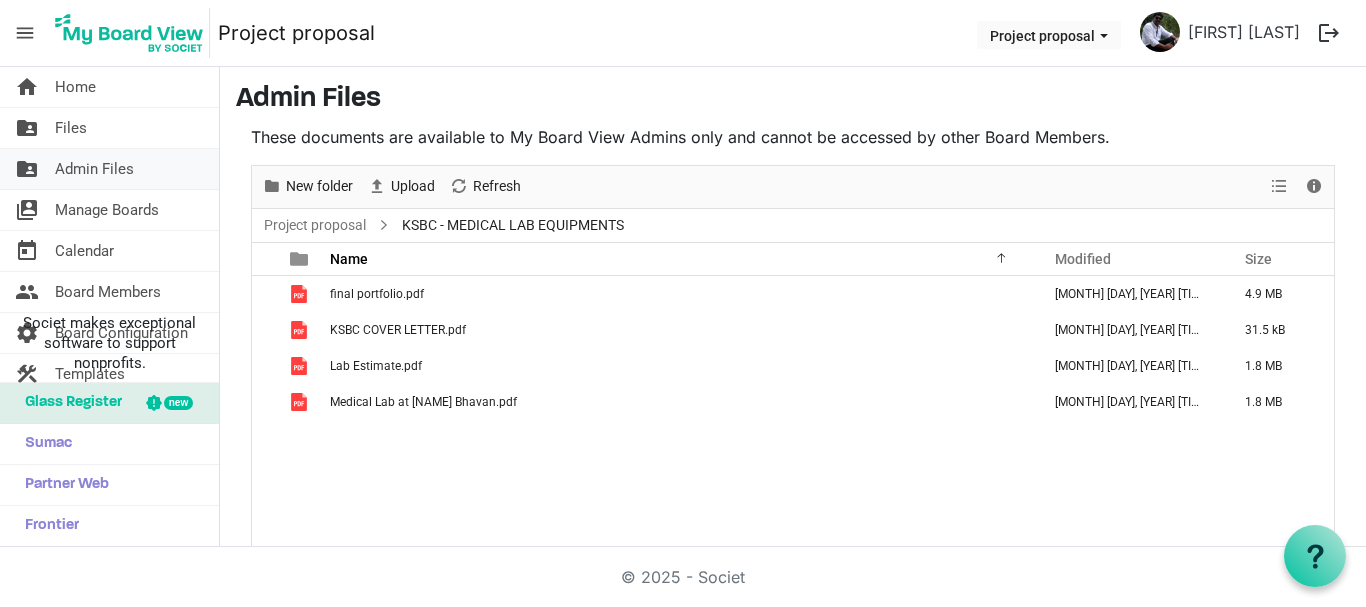 click on "Admin Files" at bounding box center (94, 169) 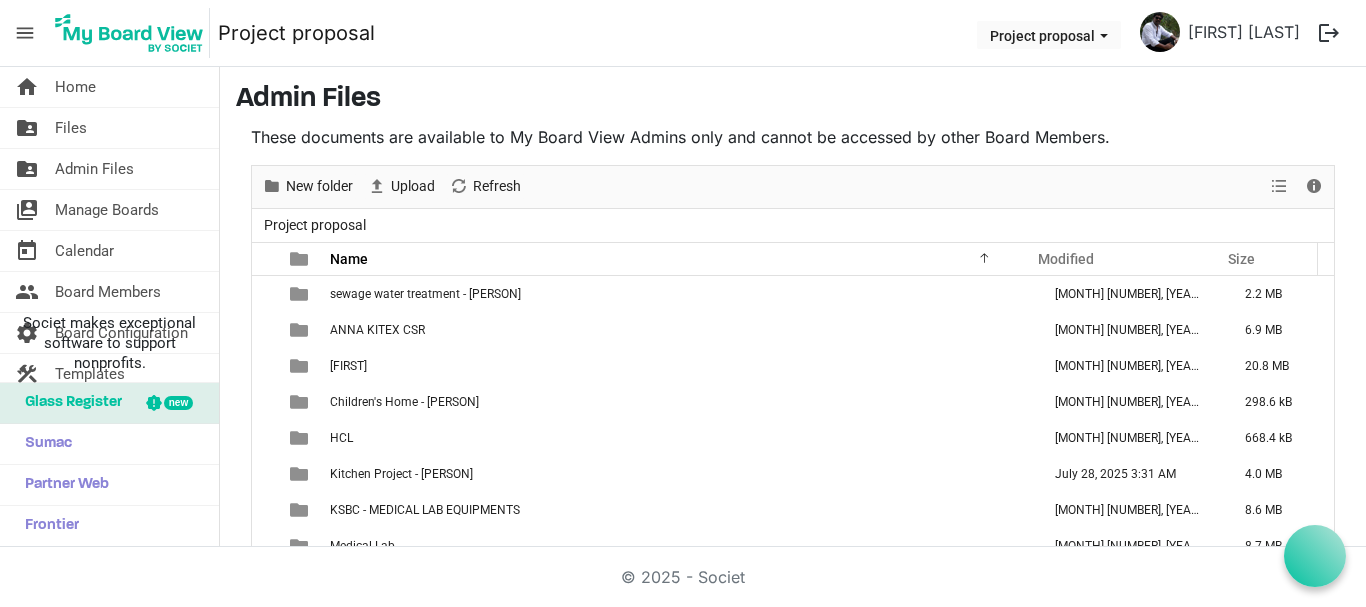 scroll, scrollTop: 0, scrollLeft: 0, axis: both 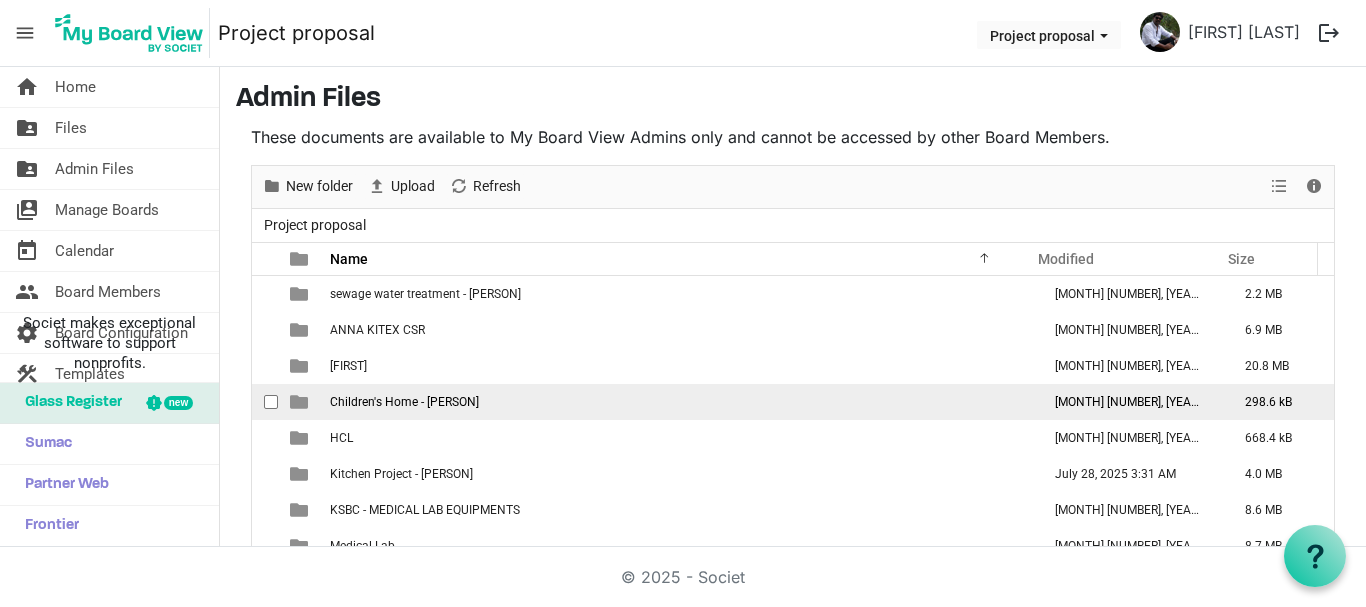 drag, startPoint x: 1160, startPoint y: 16, endPoint x: 827, endPoint y: 409, distance: 515.1097 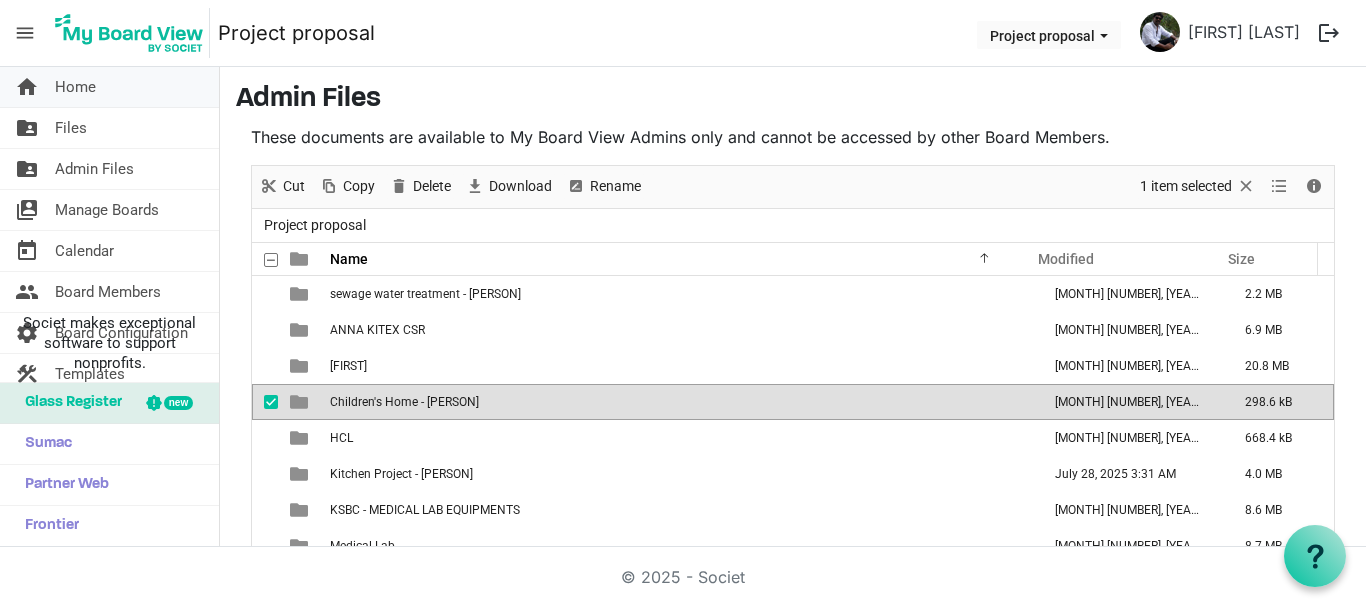 click on "Home" at bounding box center [75, 87] 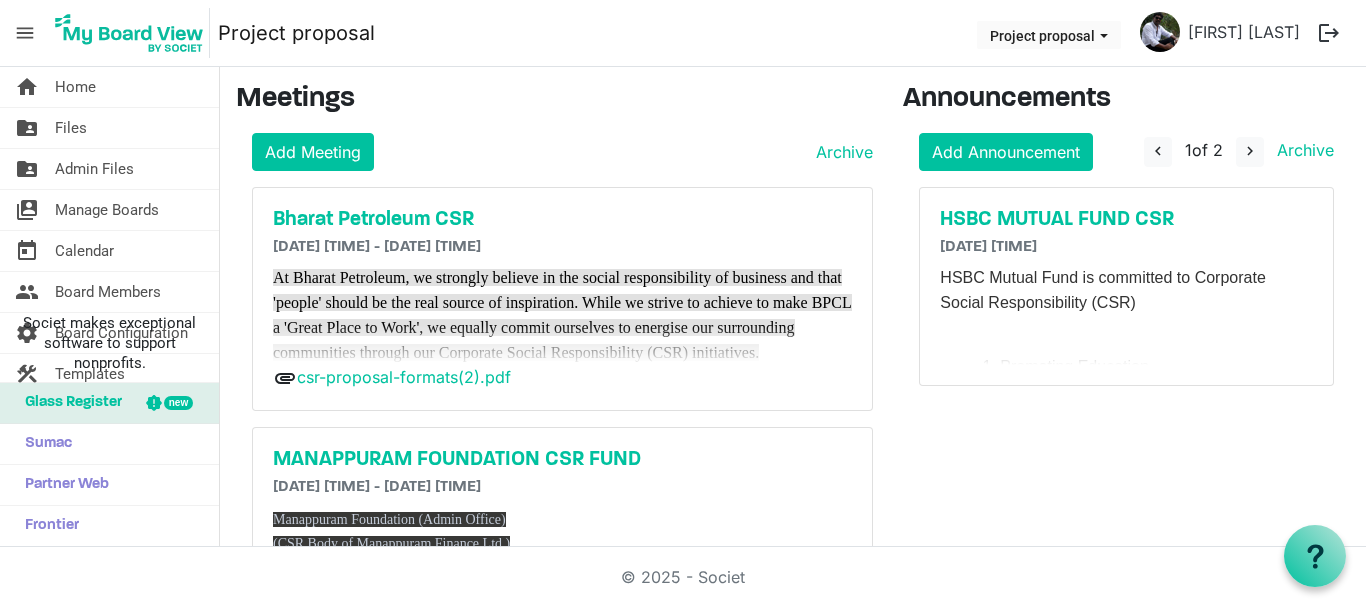 scroll, scrollTop: 0, scrollLeft: 0, axis: both 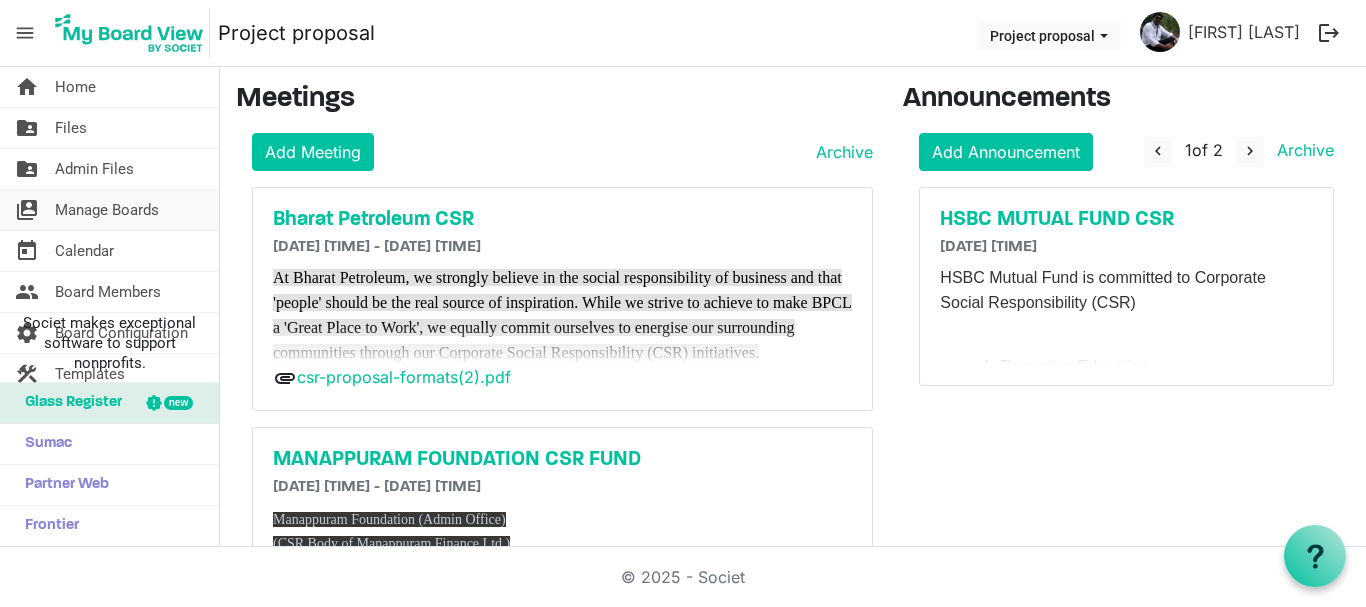 click on "Manage Boards" at bounding box center (107, 210) 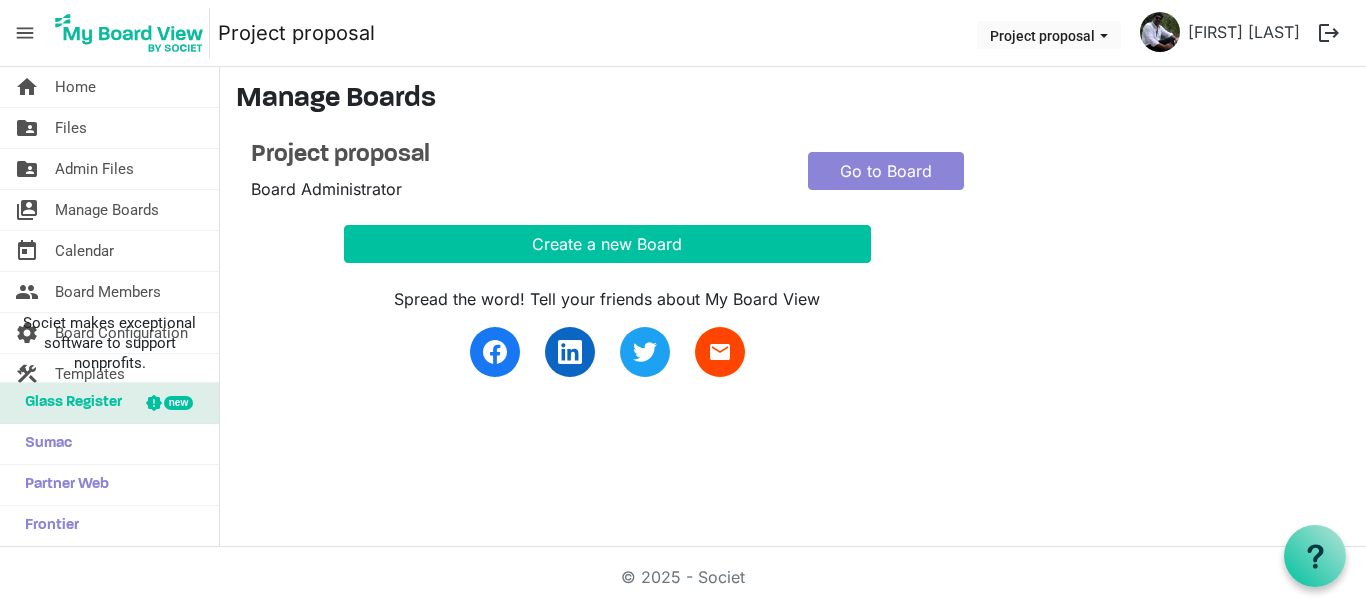 scroll, scrollTop: 0, scrollLeft: 0, axis: both 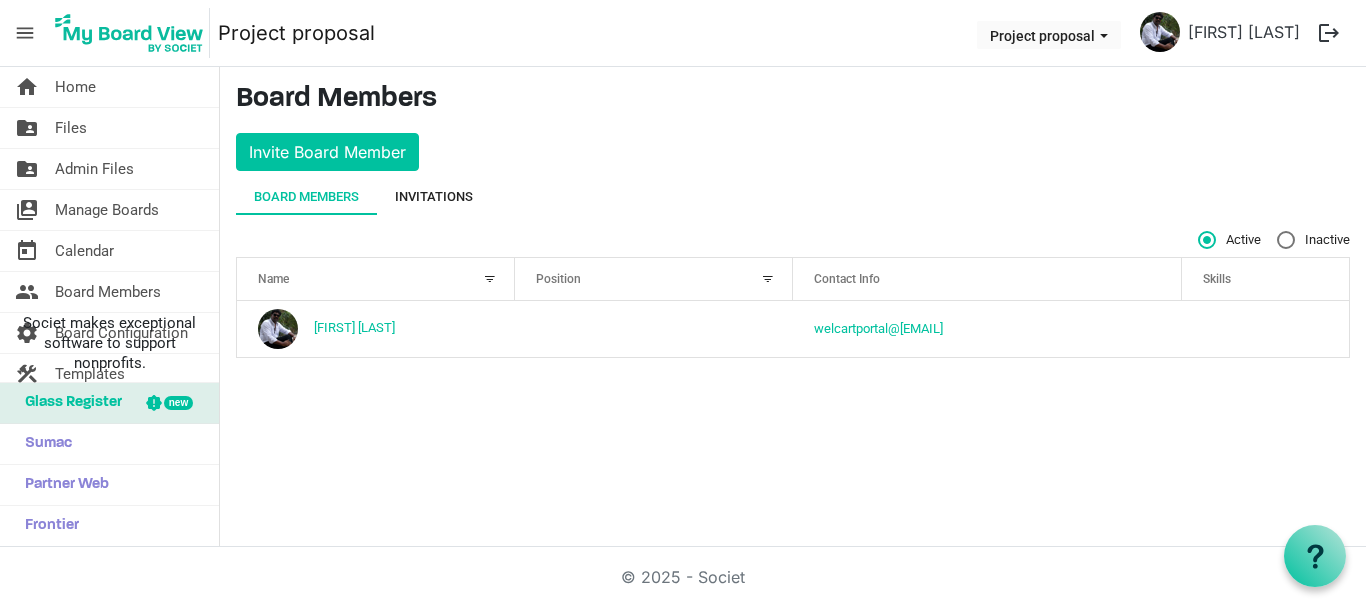 click on "Invitations" at bounding box center [434, 197] 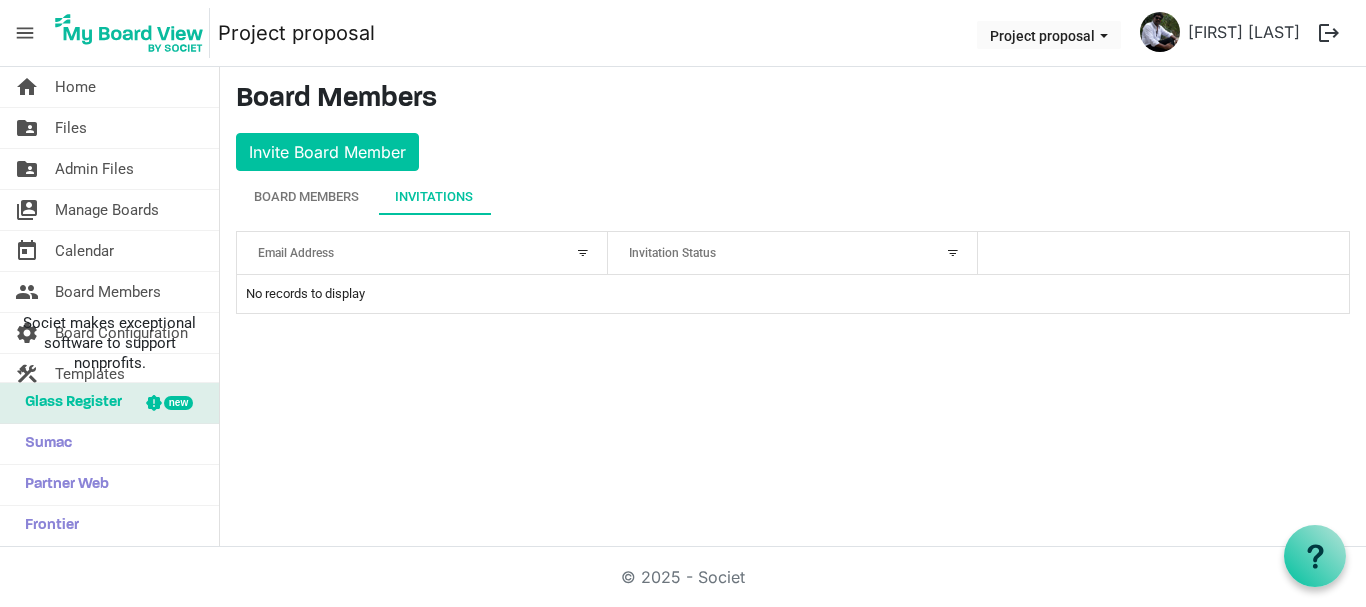 click on "Email Address" at bounding box center [411, 252] 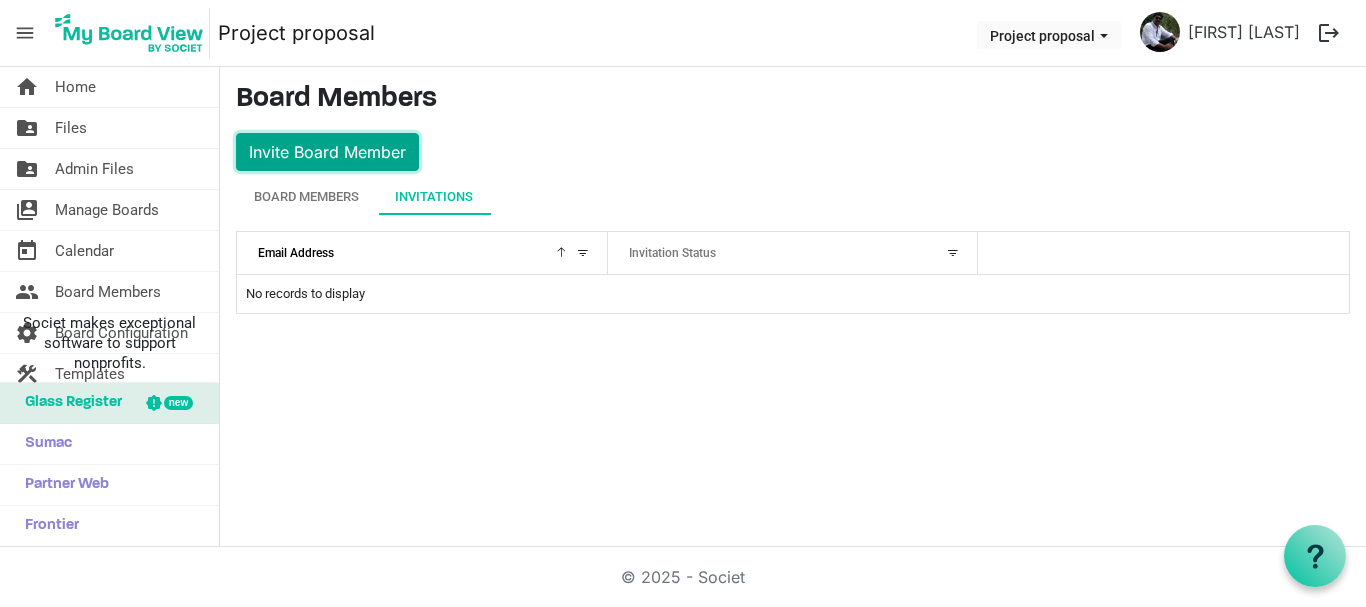 click on "Invite Board Member" at bounding box center (327, 152) 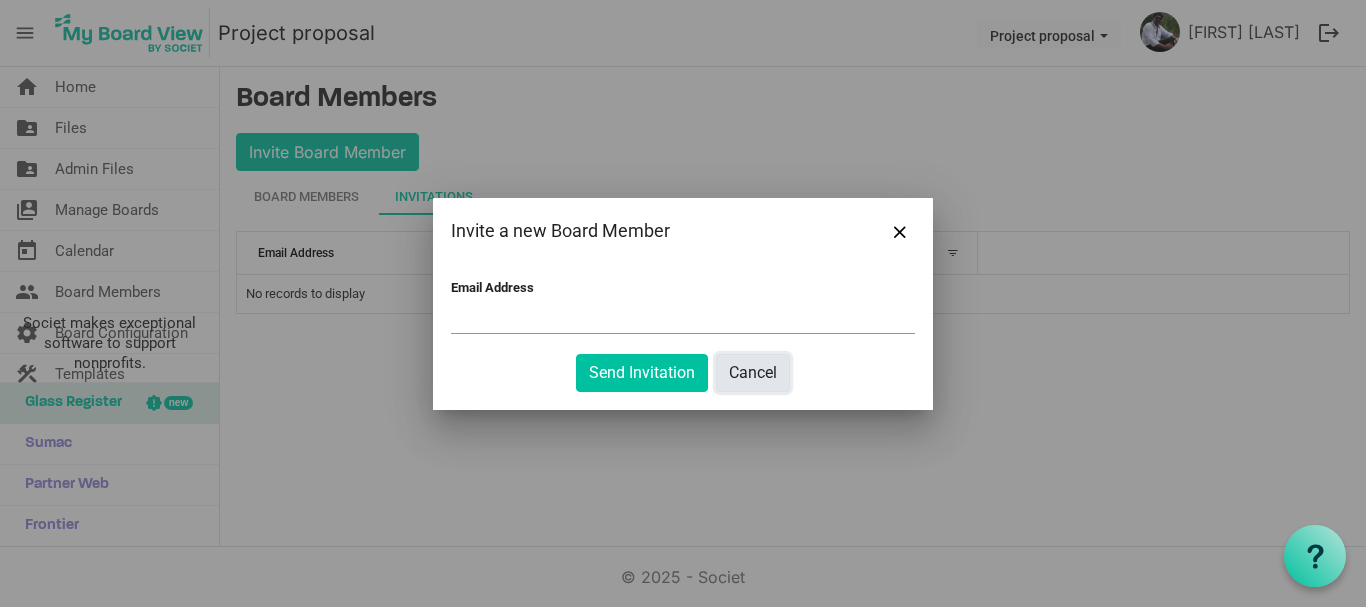 click on "Cancel" at bounding box center (753, 373) 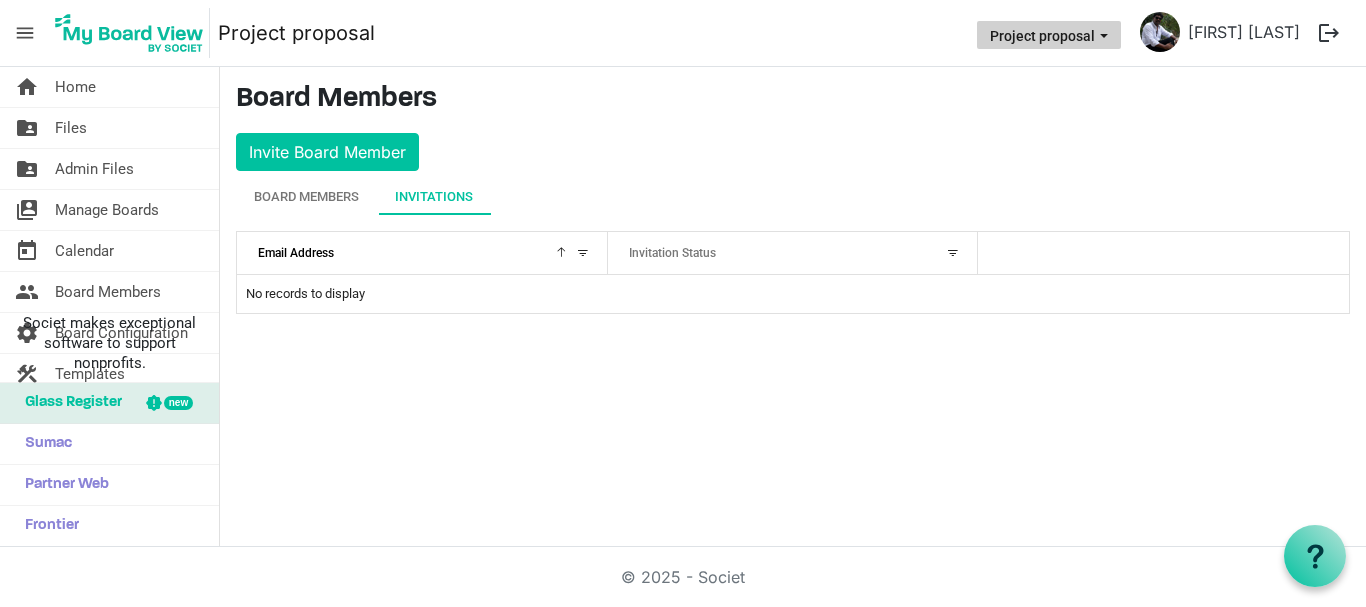 click on "Project proposal" at bounding box center (1049, 35) 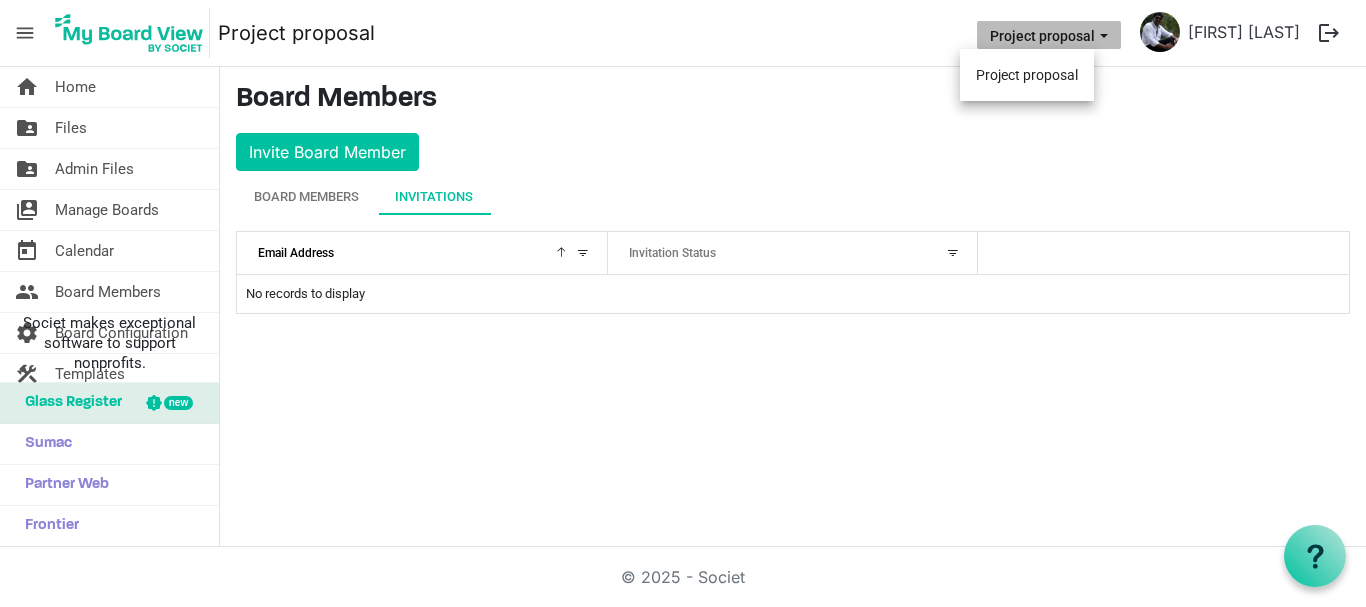 click on "Project proposal" at bounding box center [1049, 35] 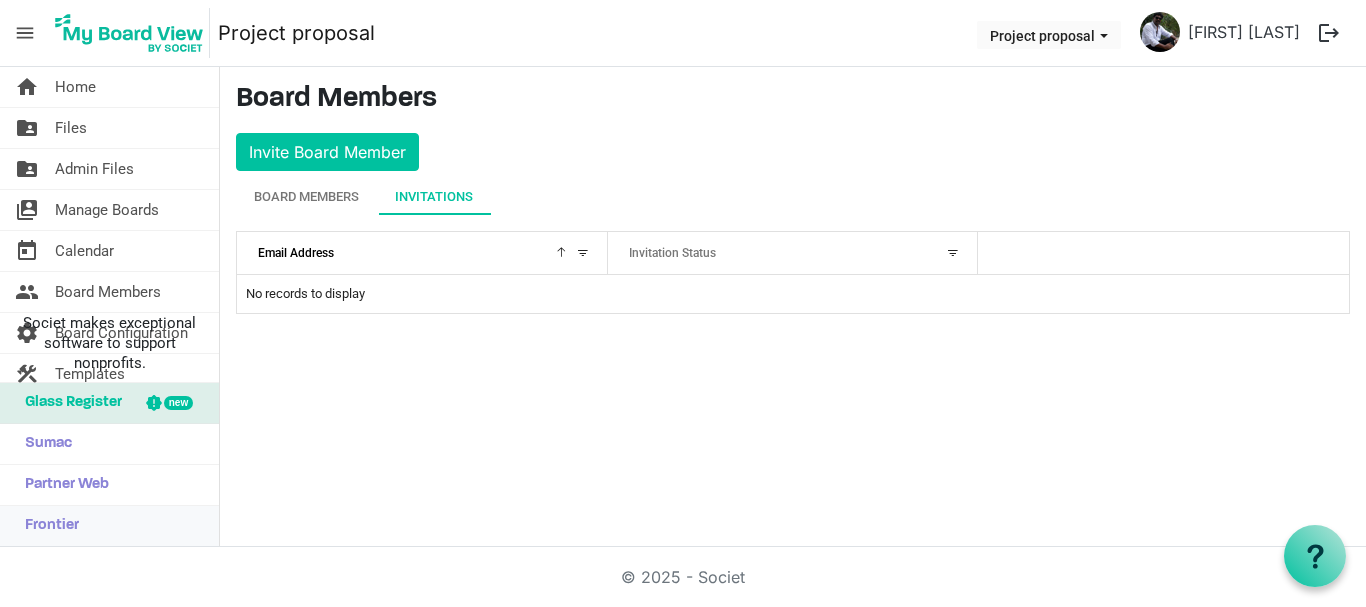 click on "Frontier" at bounding box center [47, 526] 